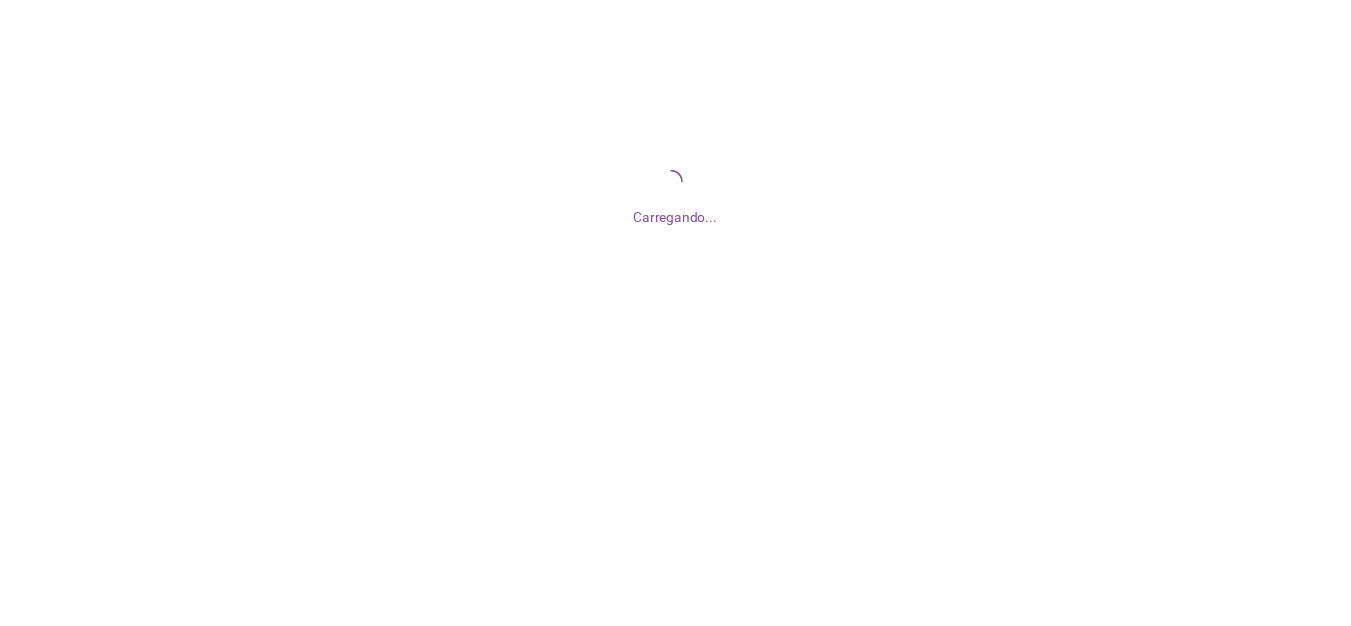 scroll, scrollTop: 0, scrollLeft: 0, axis: both 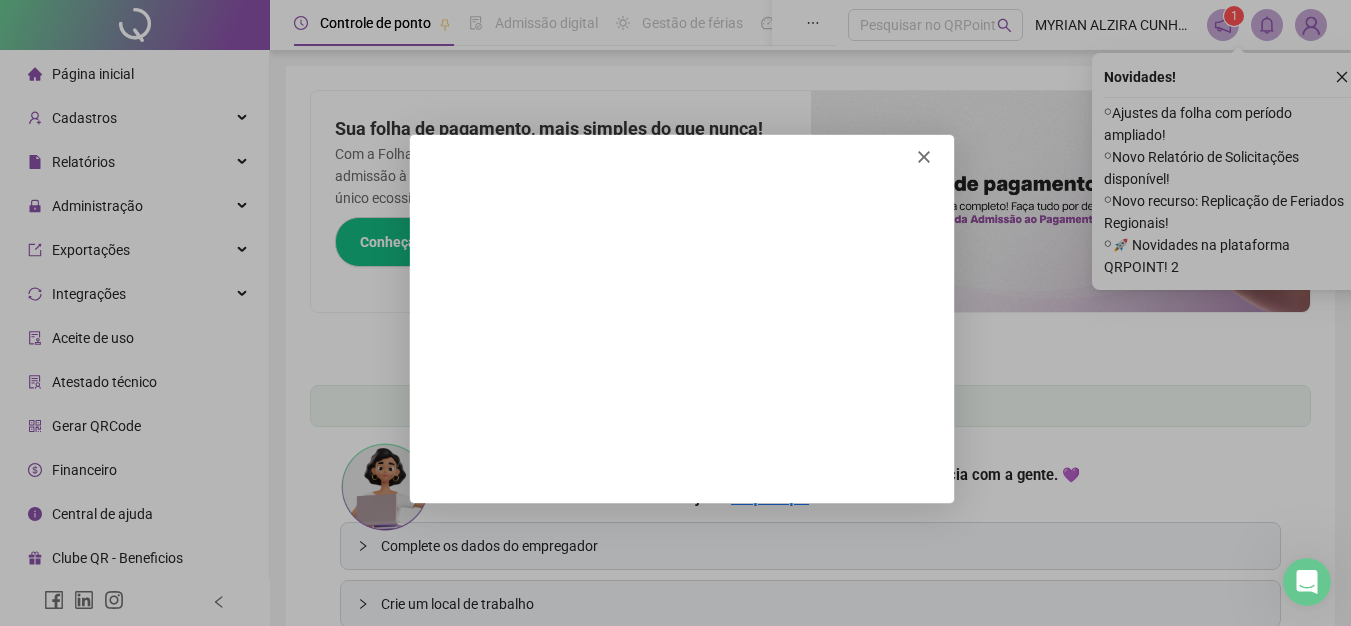 click 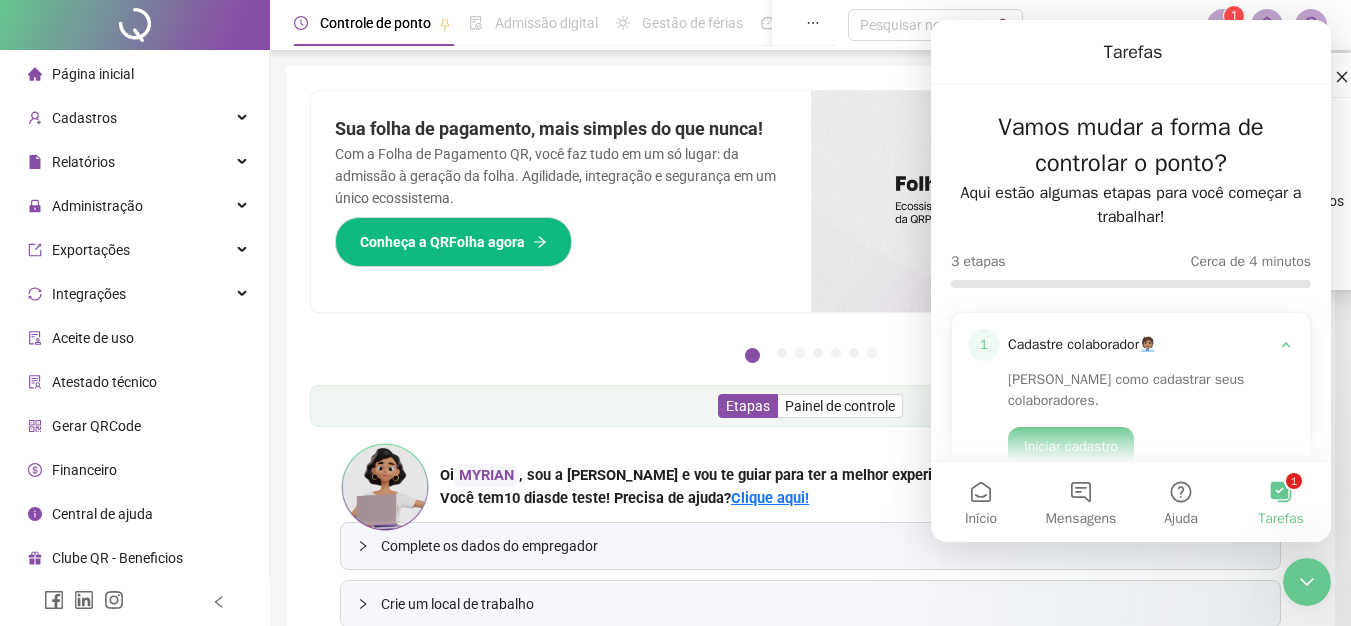 scroll, scrollTop: 0, scrollLeft: 0, axis: both 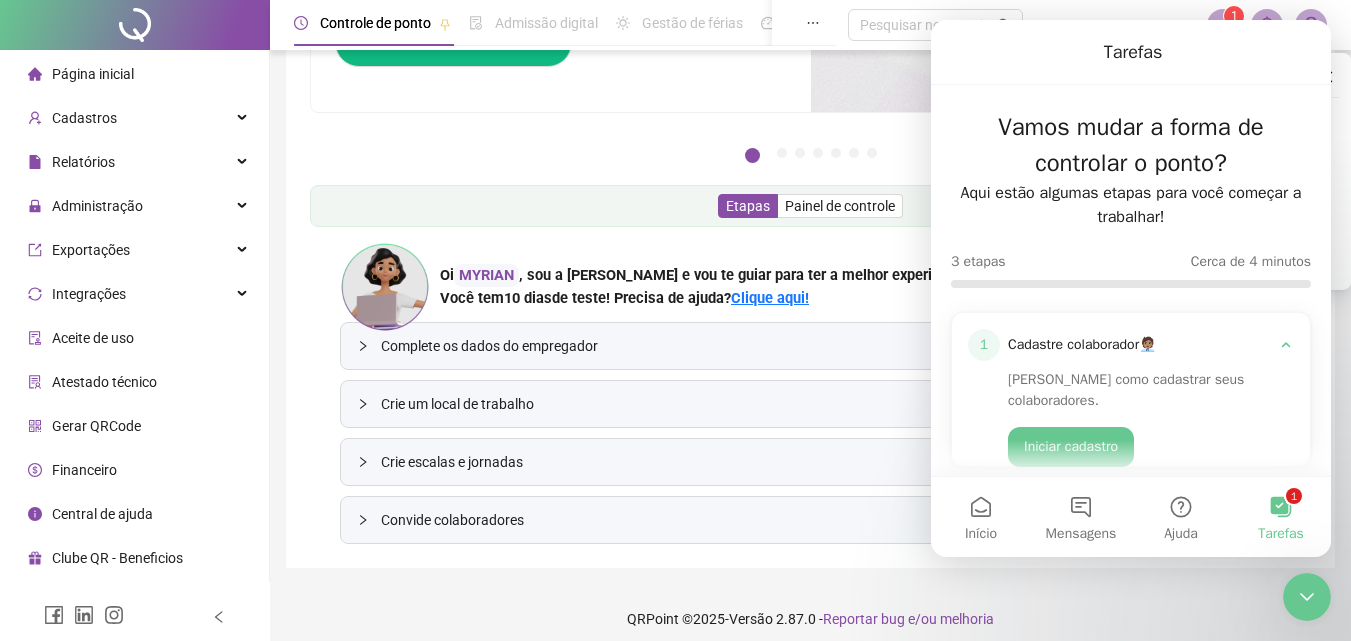 click on "Financeiro" at bounding box center (84, 470) 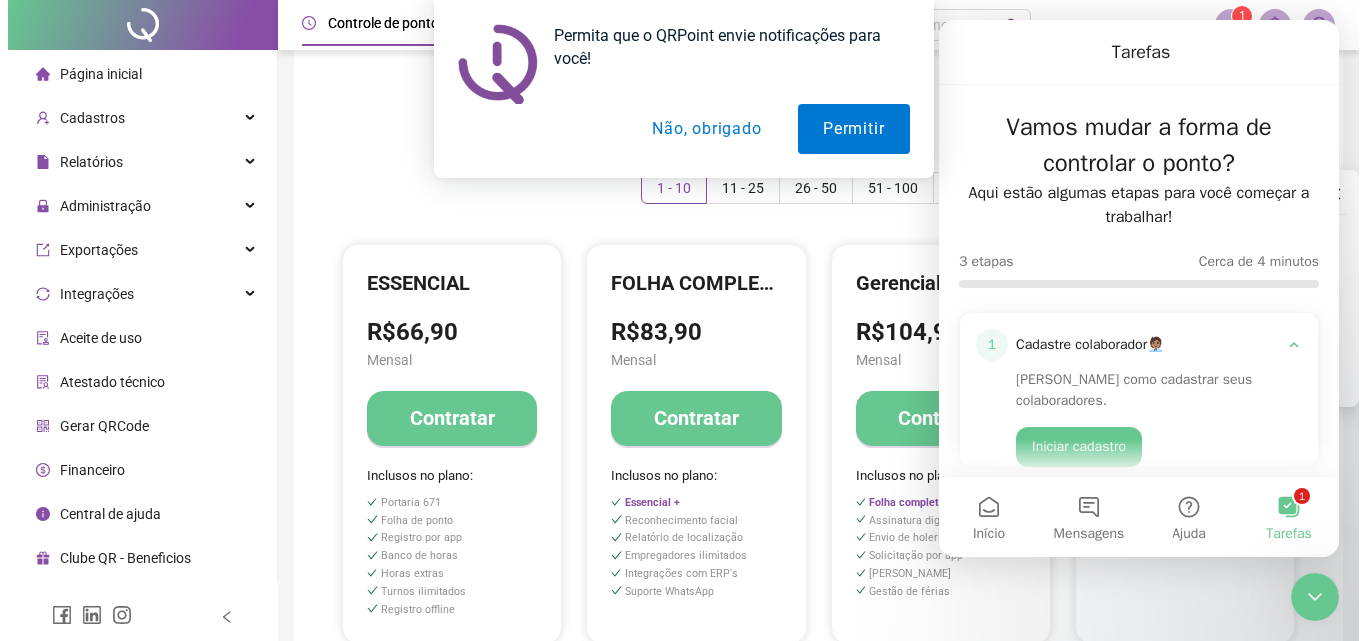 scroll, scrollTop: 200, scrollLeft: 0, axis: vertical 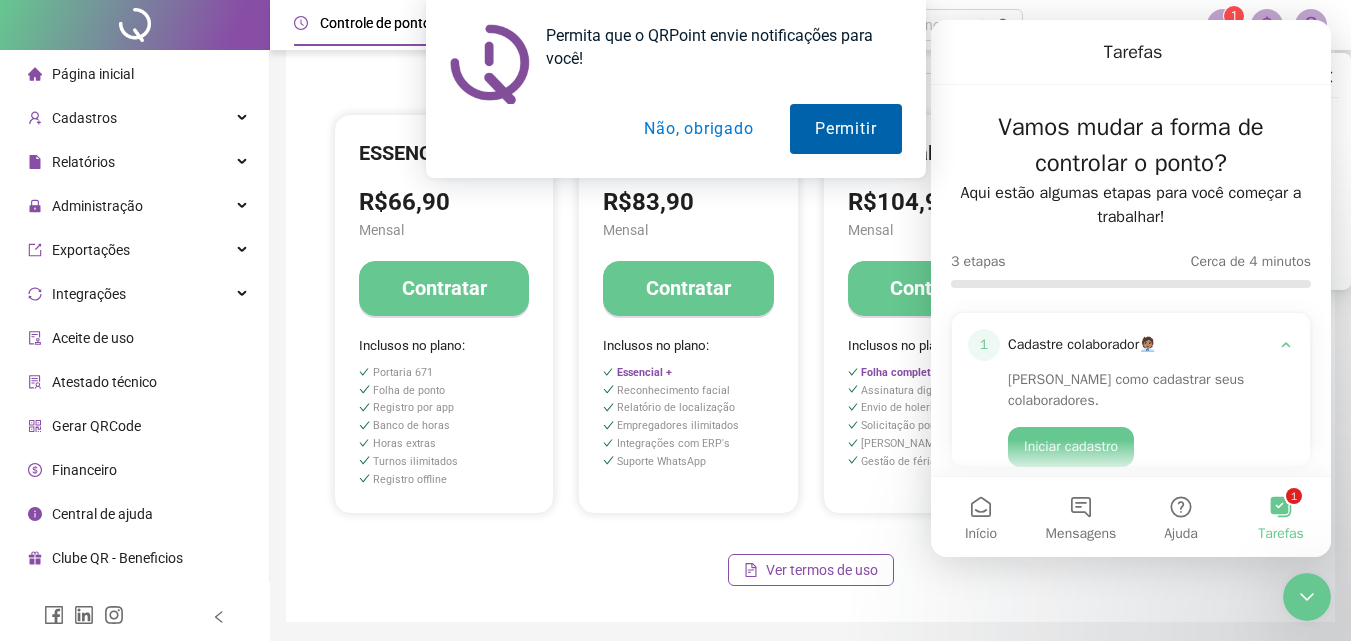 click on "Permitir" at bounding box center [845, 129] 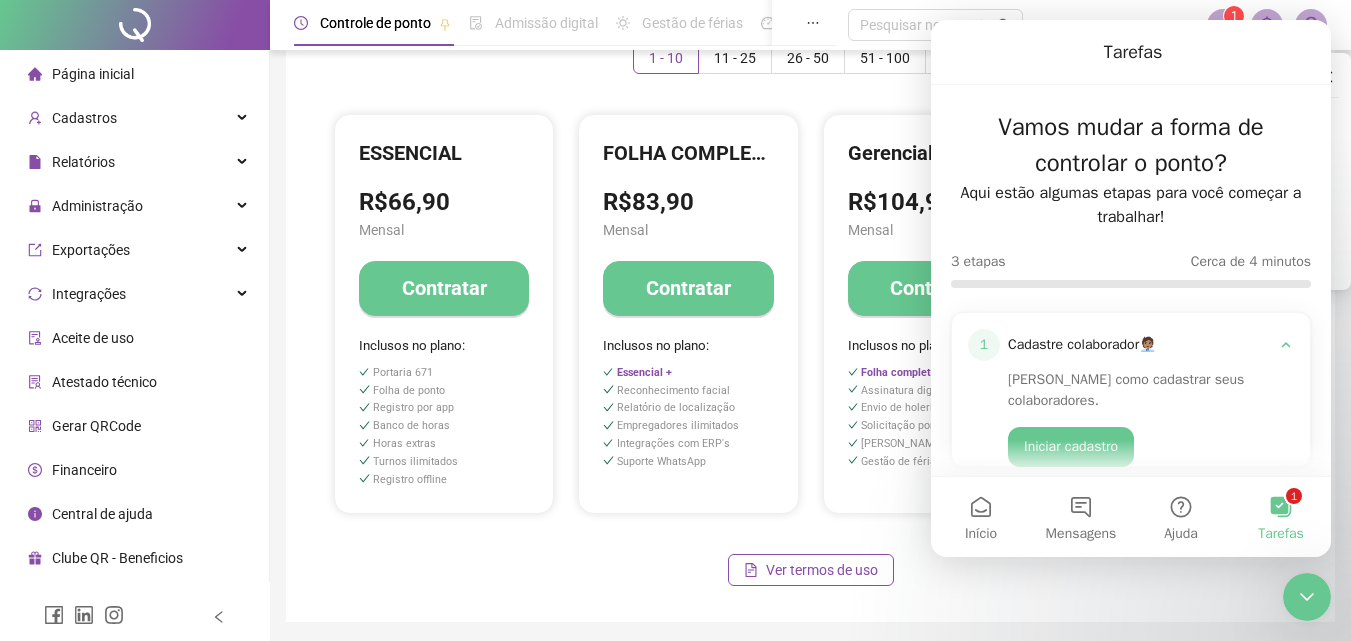 click on "Contratar" at bounding box center (688, 288) 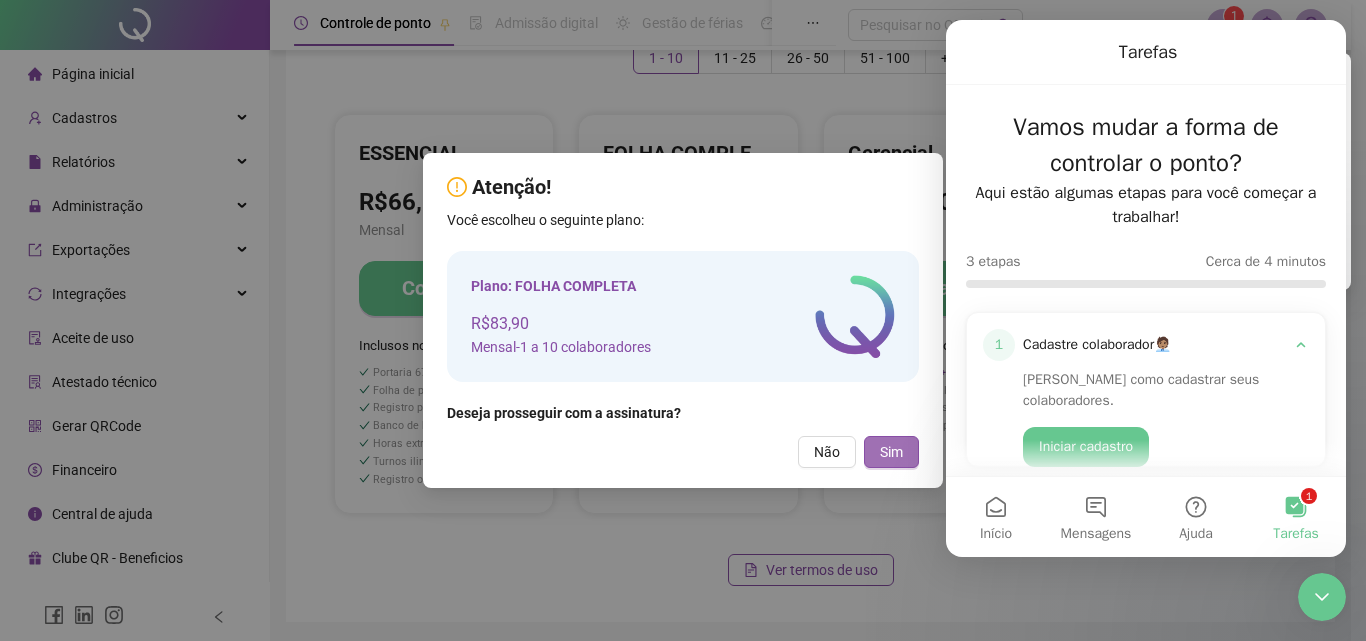 click on "Sim" at bounding box center (891, 452) 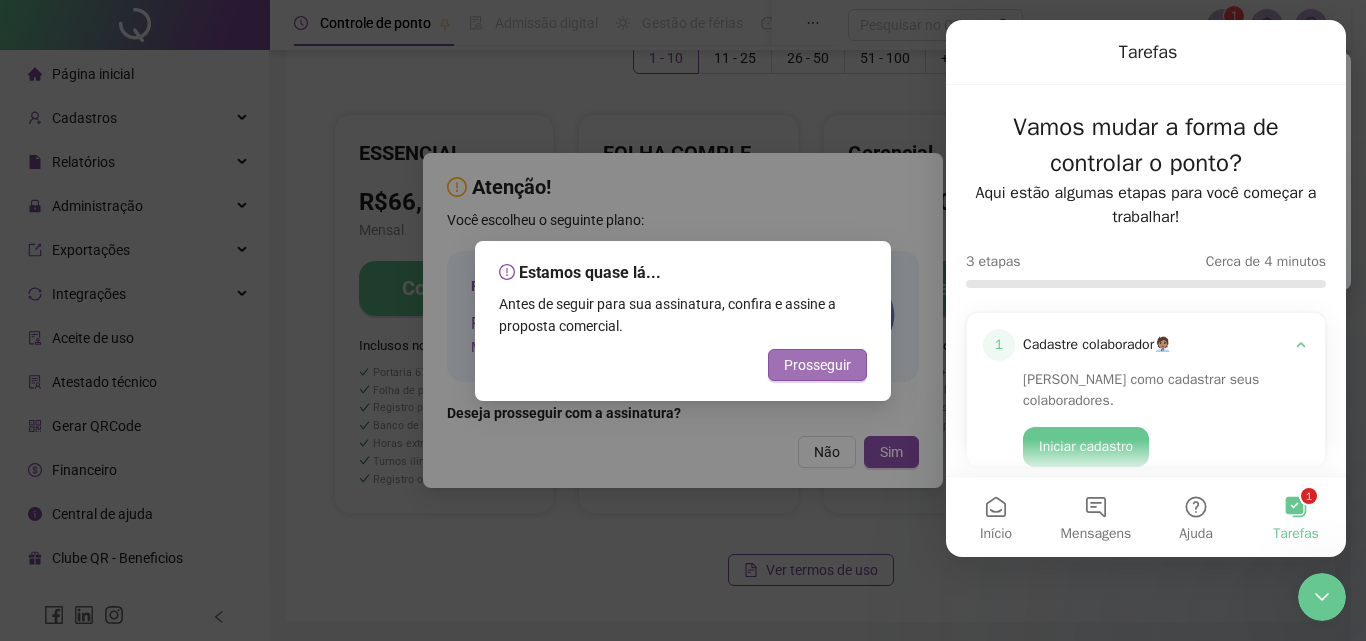 click on "Prosseguir" at bounding box center (817, 365) 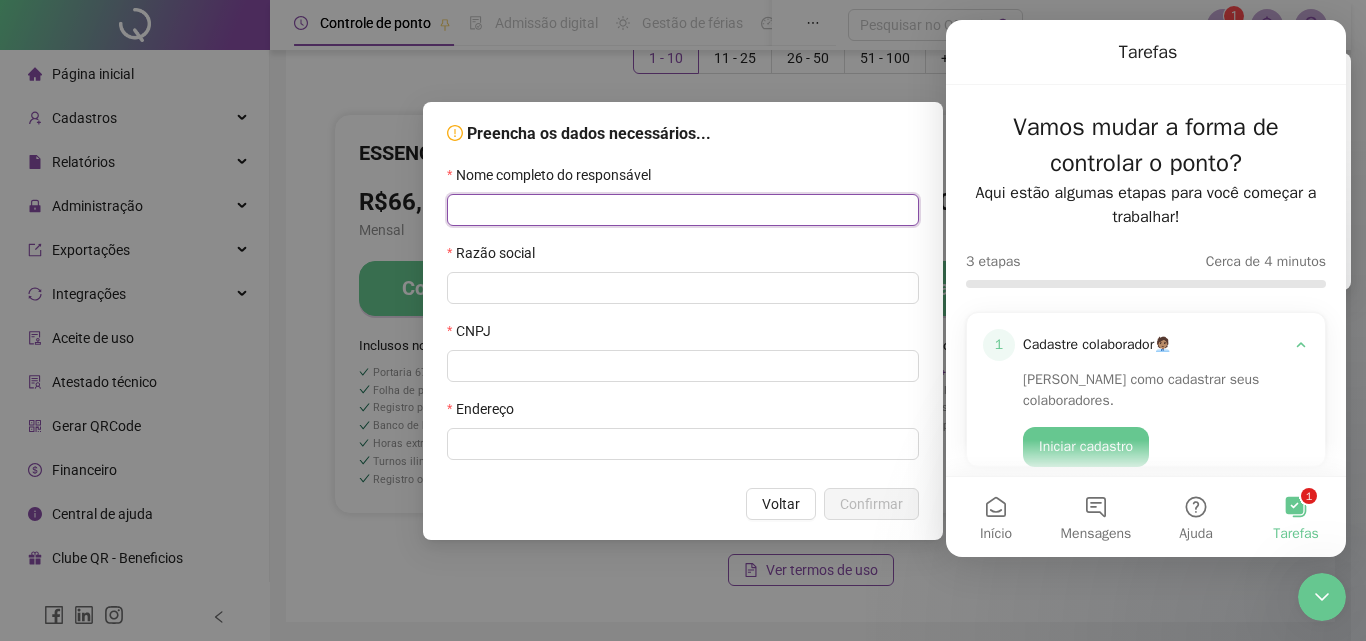 click at bounding box center [683, 210] 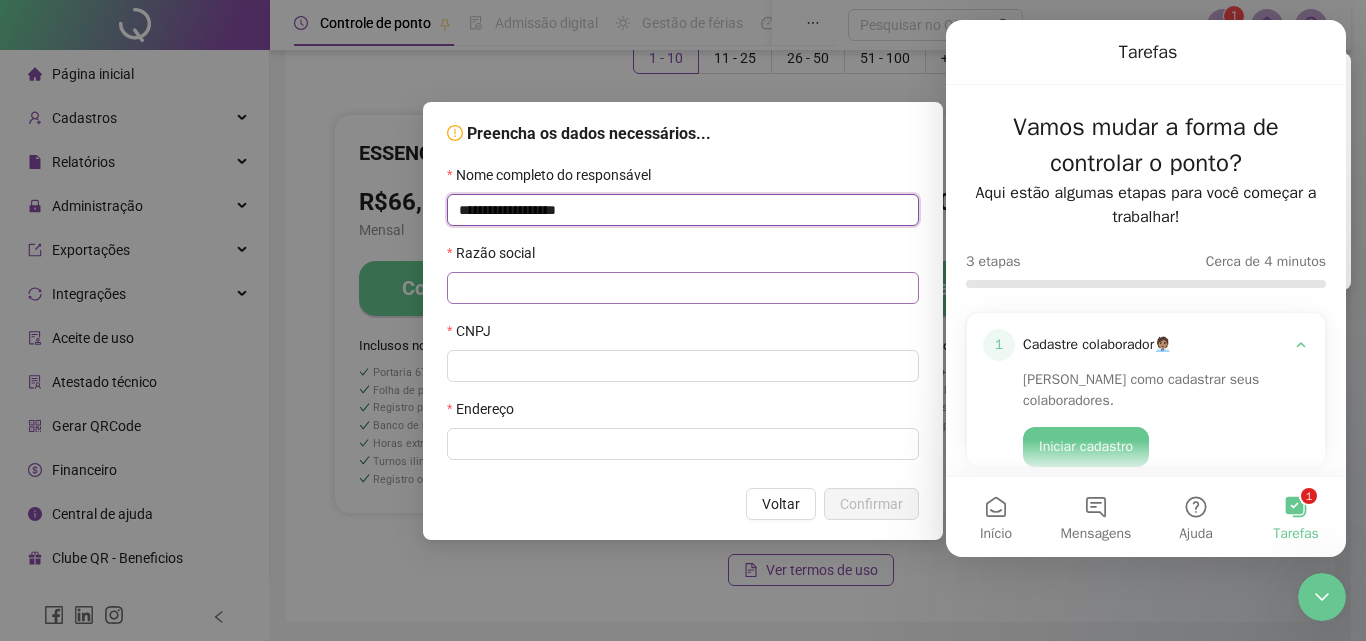 type on "**********" 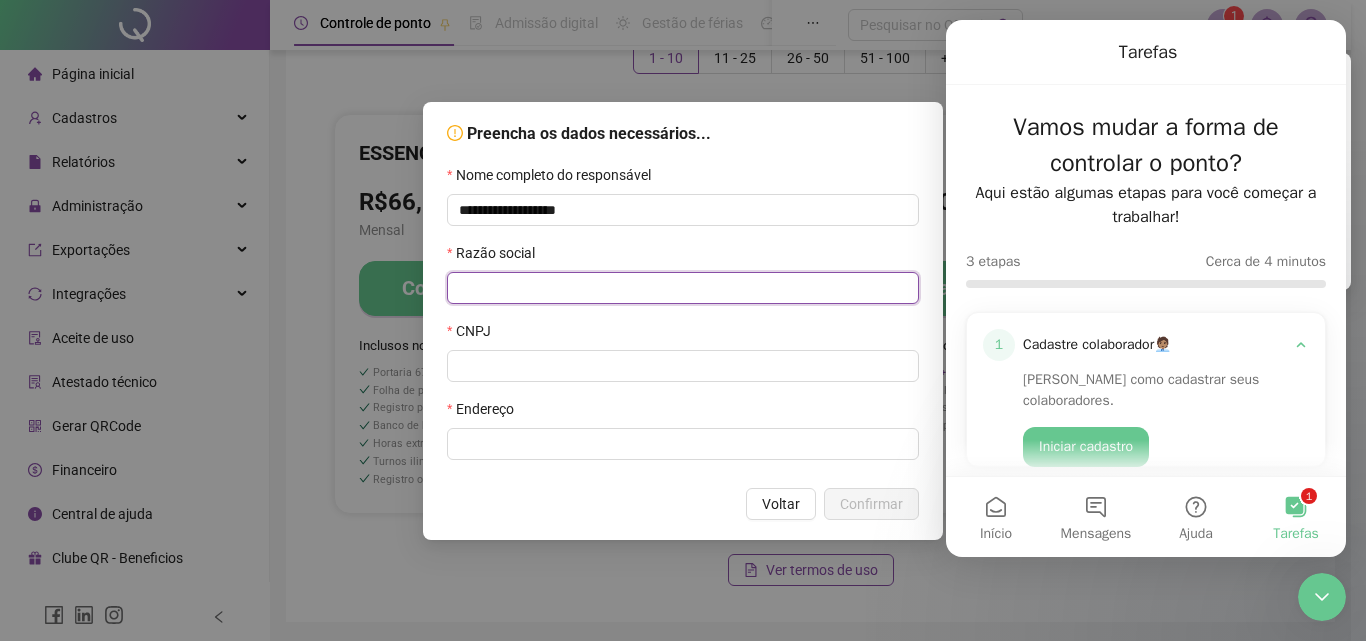 click at bounding box center [683, 288] 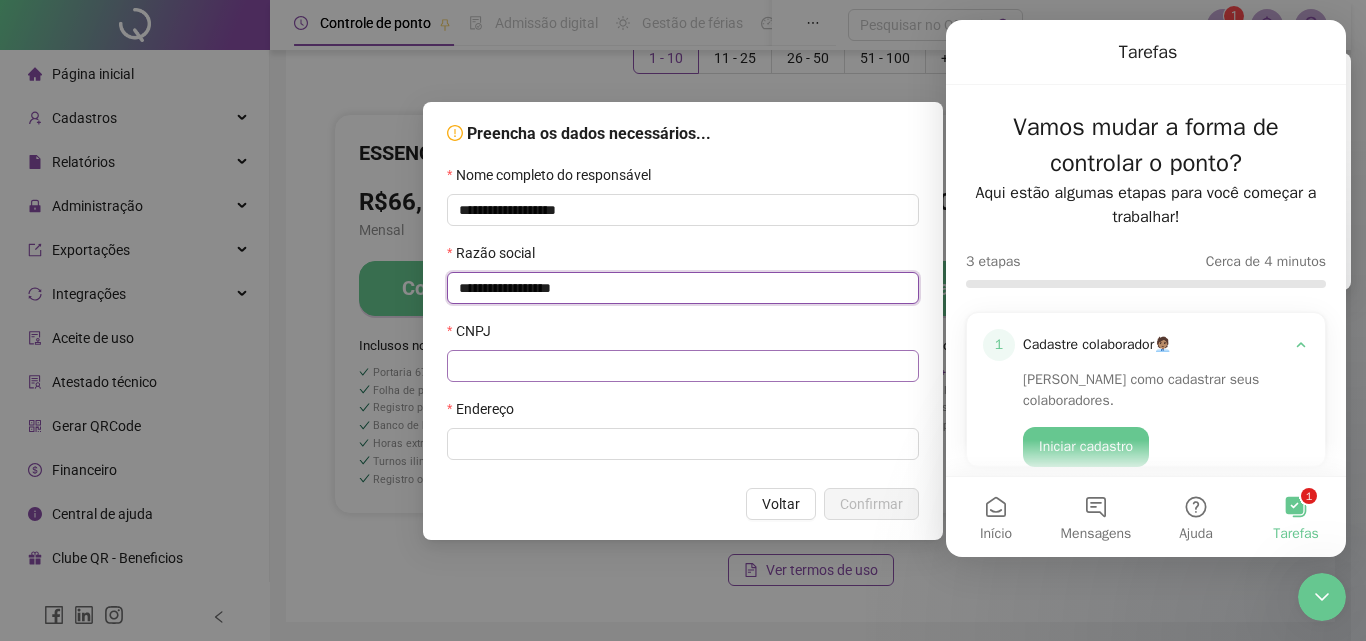 type on "**********" 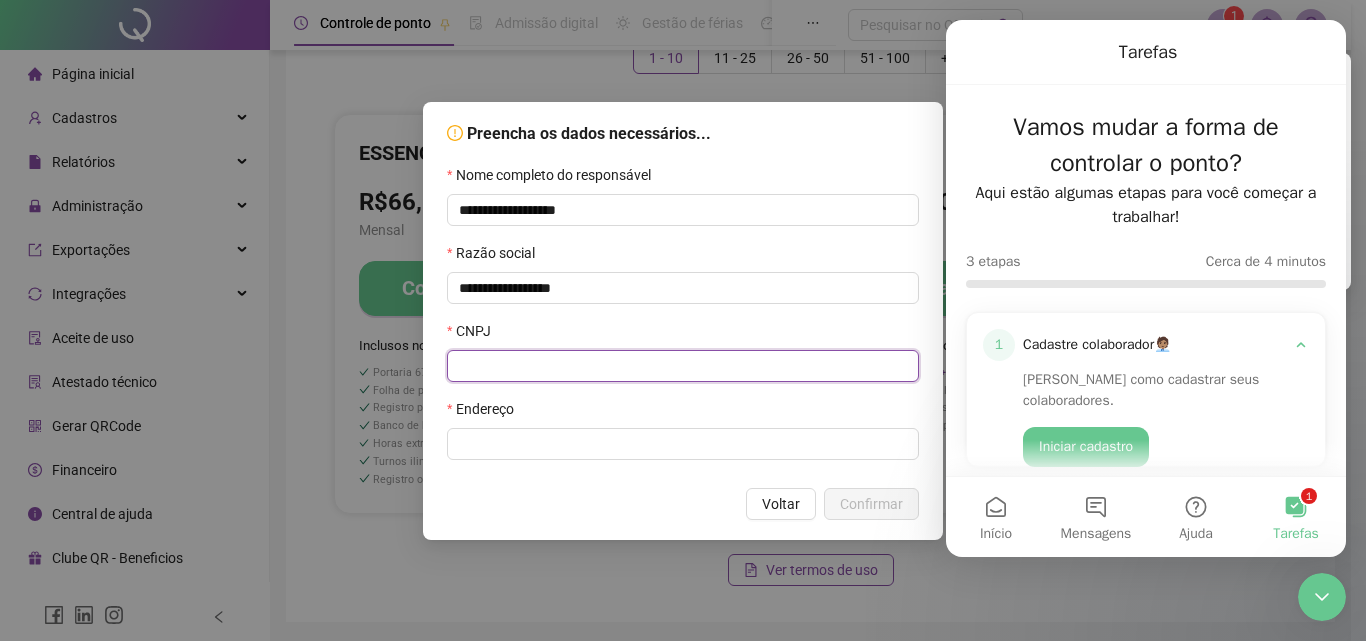 click at bounding box center [683, 366] 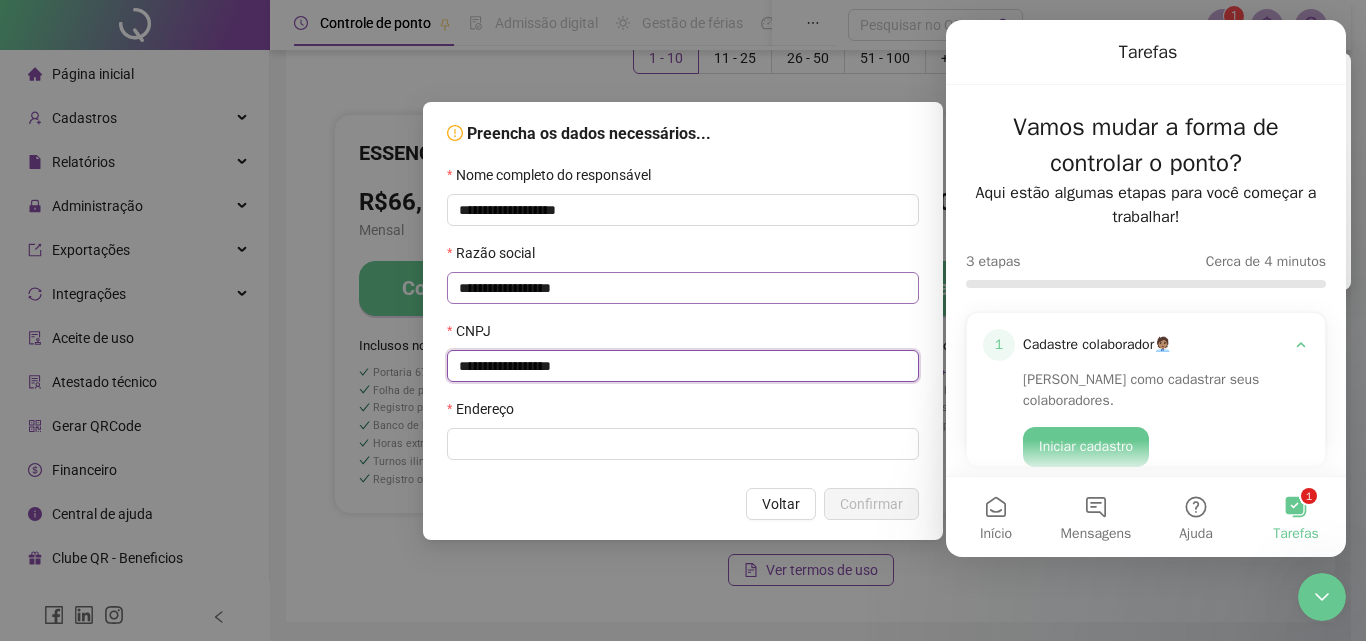 type on "**********" 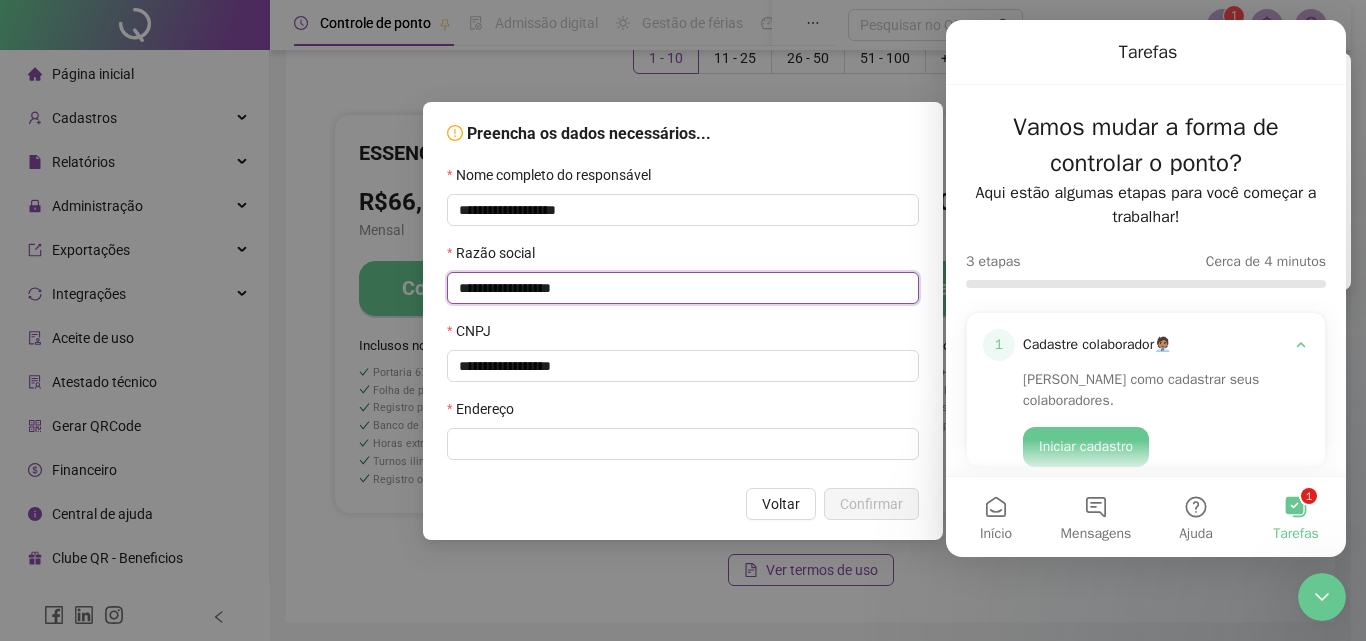 drag, startPoint x: 593, startPoint y: 278, endPoint x: 442, endPoint y: 290, distance: 151.47607 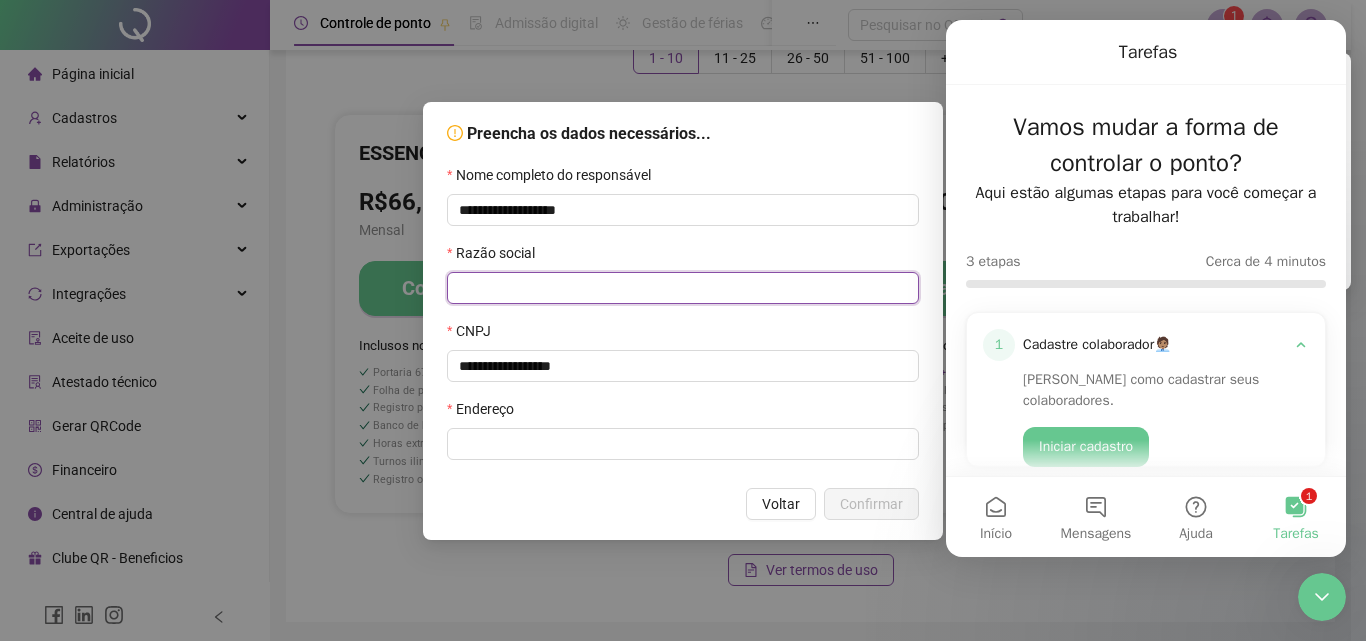paste on "**********" 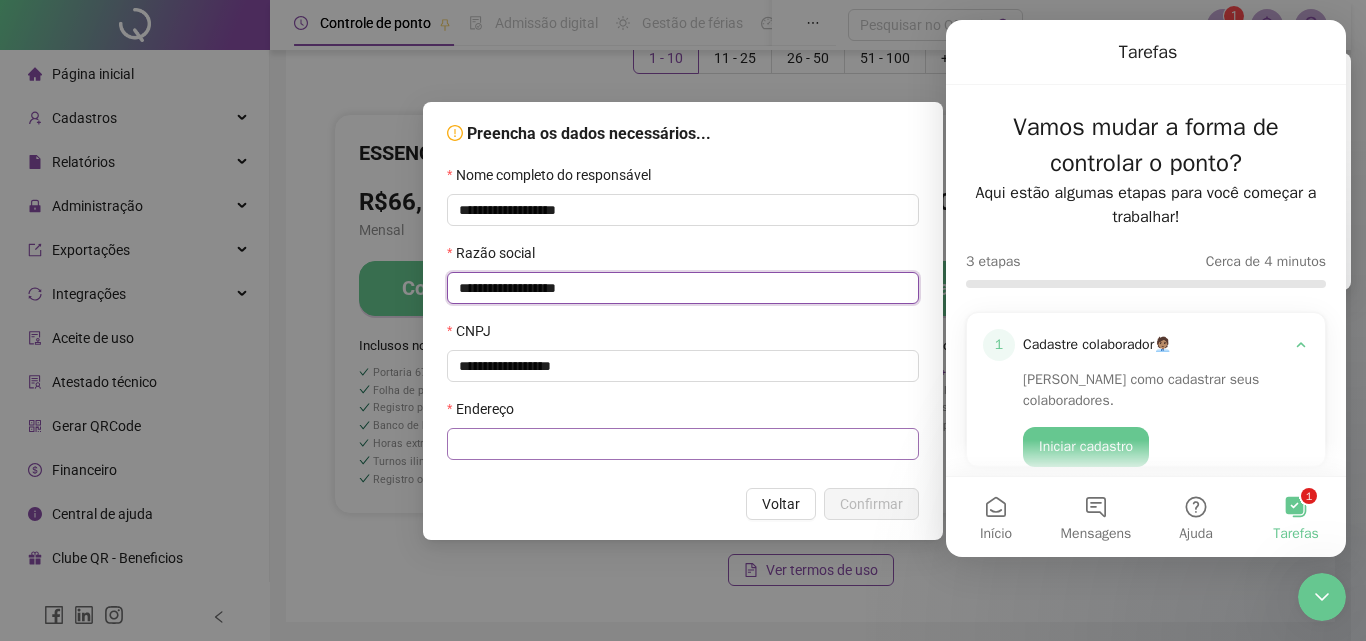type on "**********" 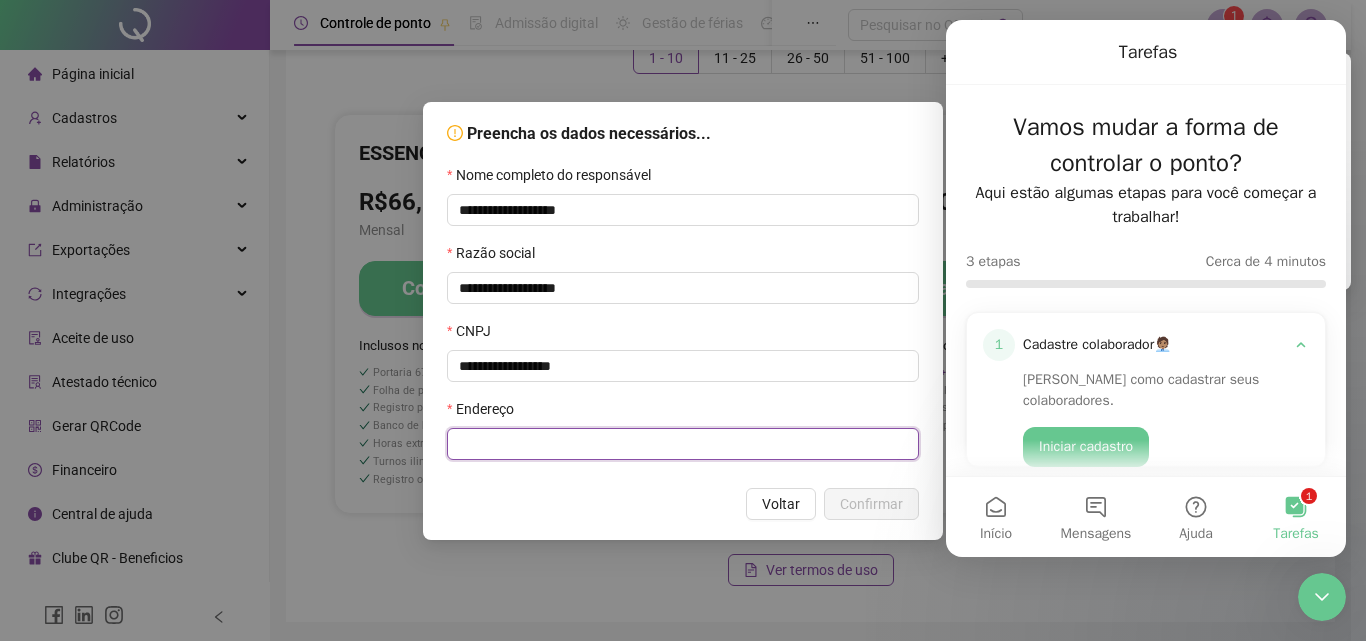 click at bounding box center [683, 444] 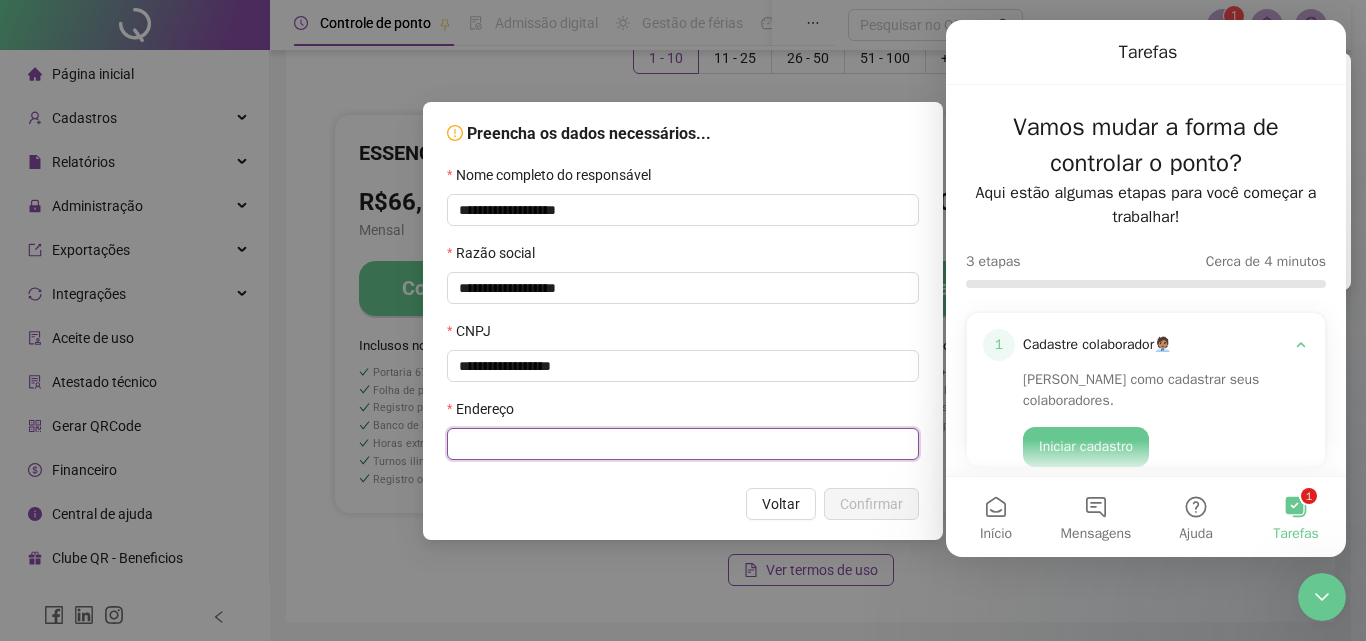 type on "*" 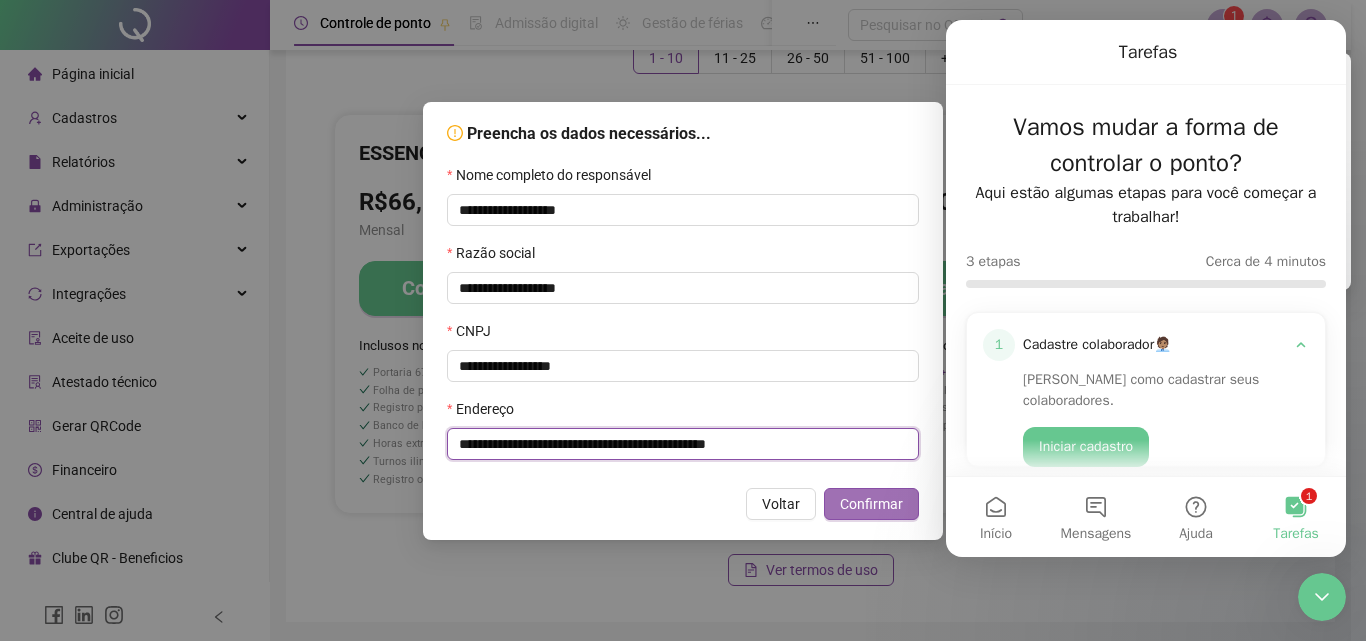 type on "**********" 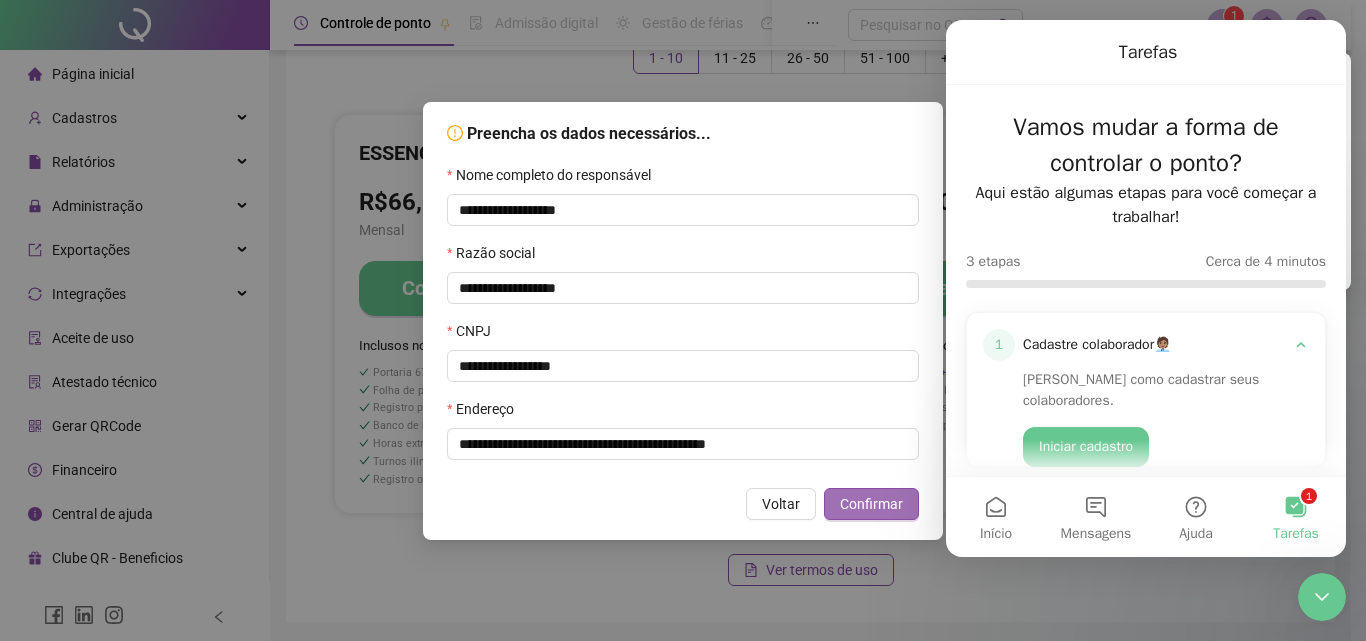 click on "Confirmar" at bounding box center (871, 504) 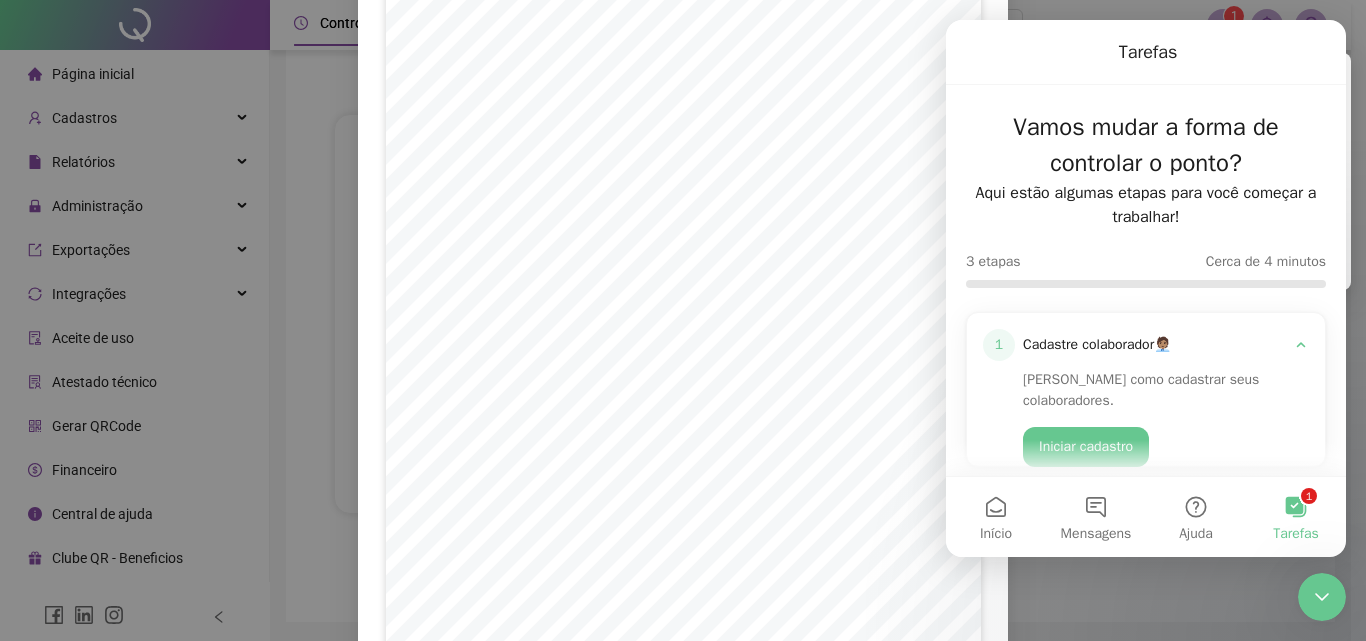 scroll, scrollTop: 381, scrollLeft: 0, axis: vertical 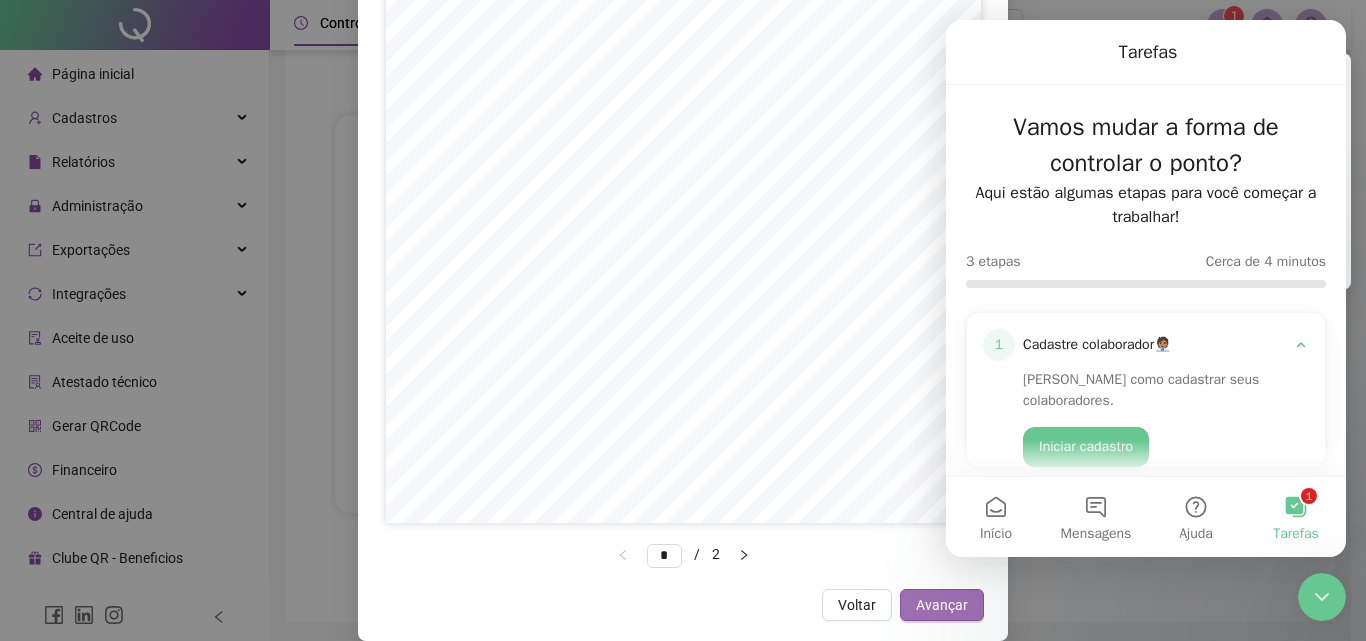 click on "Avançar" at bounding box center (942, 605) 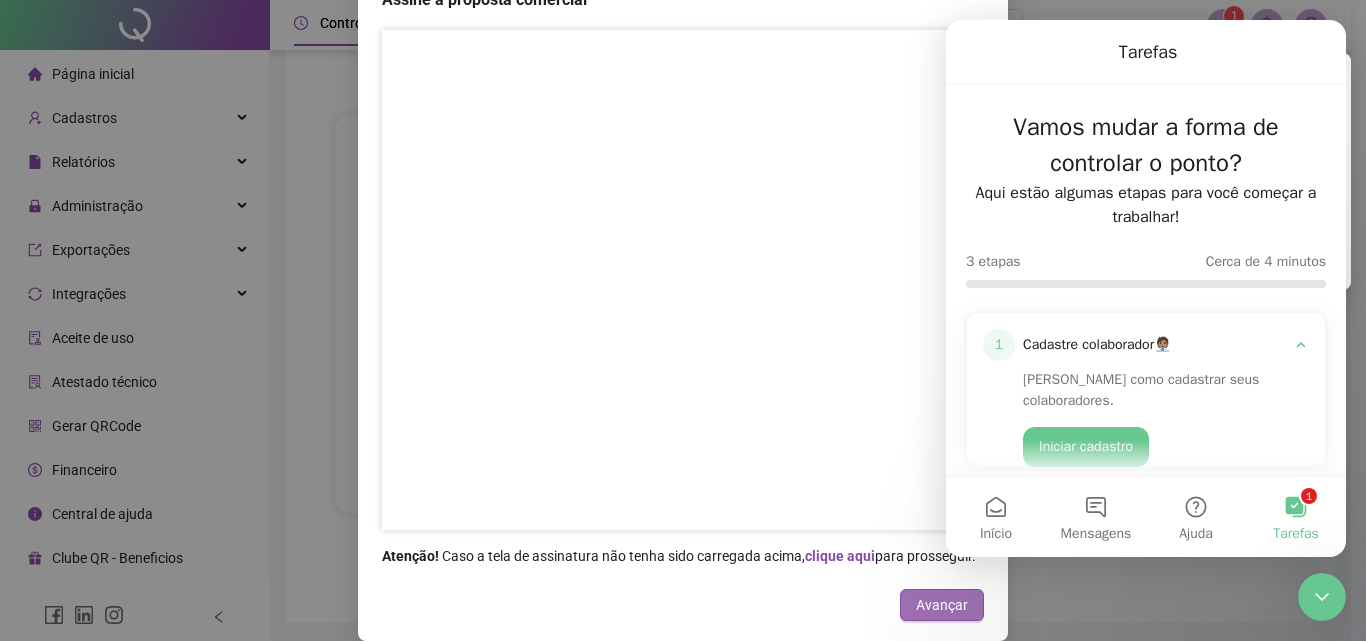 scroll, scrollTop: 32, scrollLeft: 0, axis: vertical 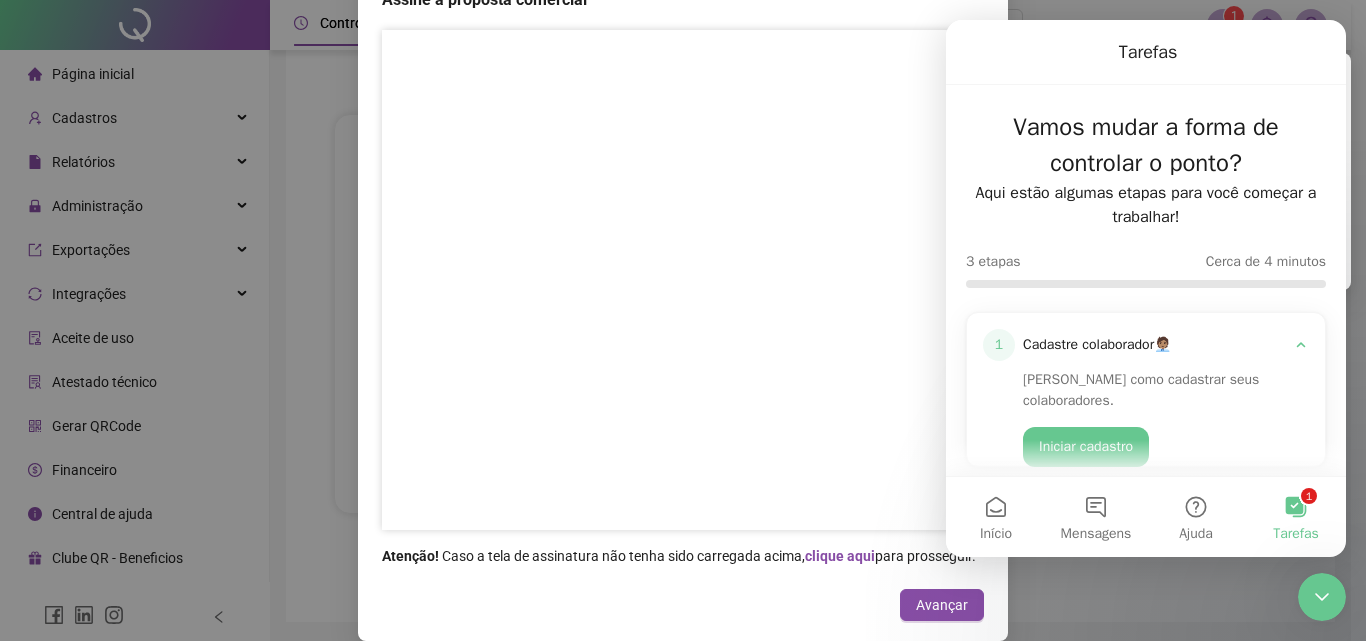 click on "Atenção!   Caso a tela de assinatura não tenha sido carregada acima,  clique aqui  para prosseguir." at bounding box center (683, 298) 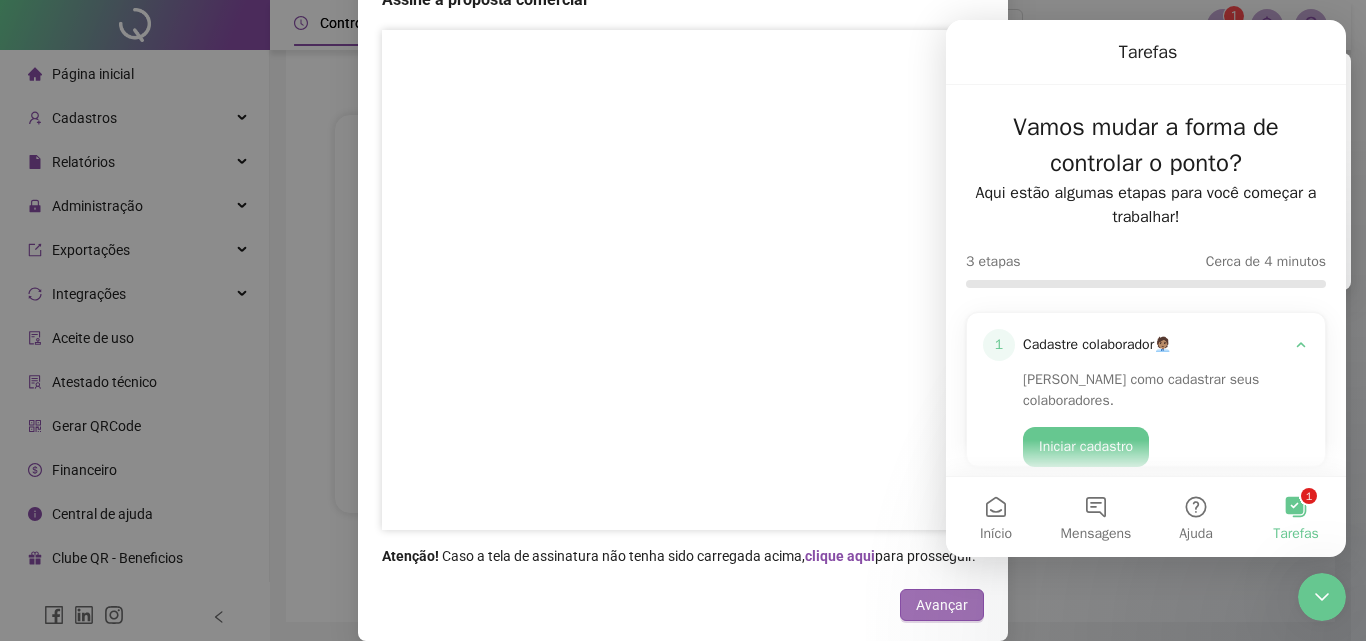 click on "Avançar" at bounding box center (942, 605) 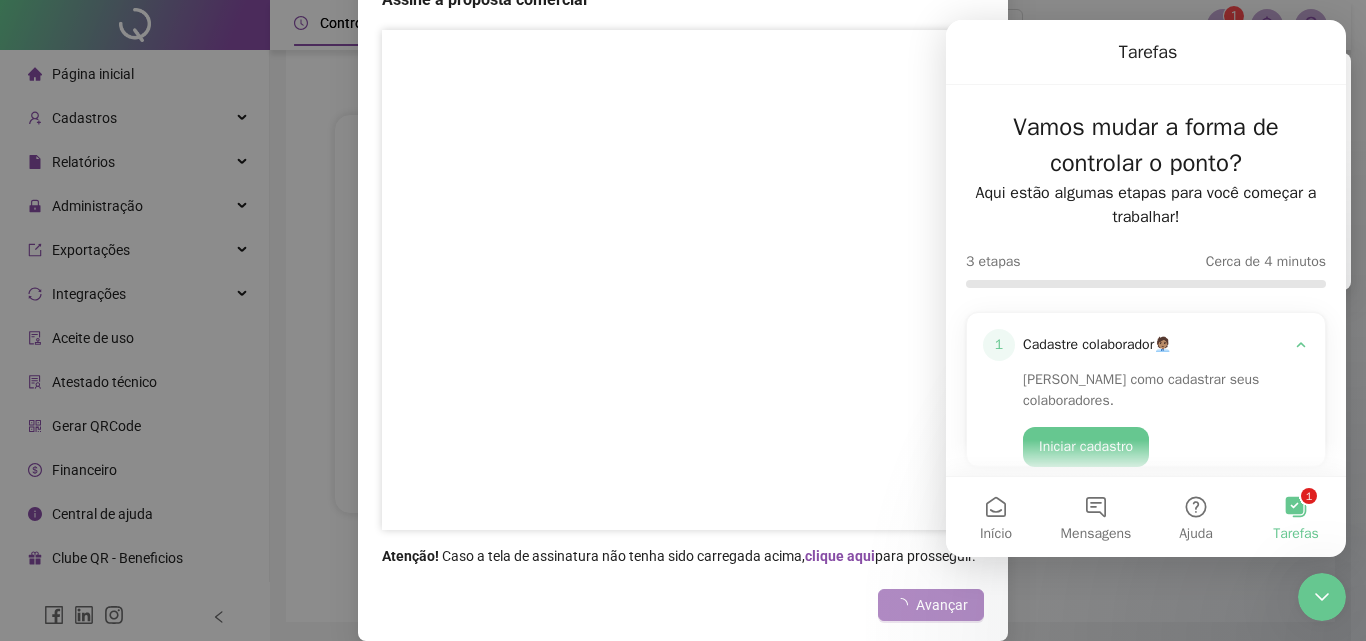 scroll, scrollTop: 0, scrollLeft: 0, axis: both 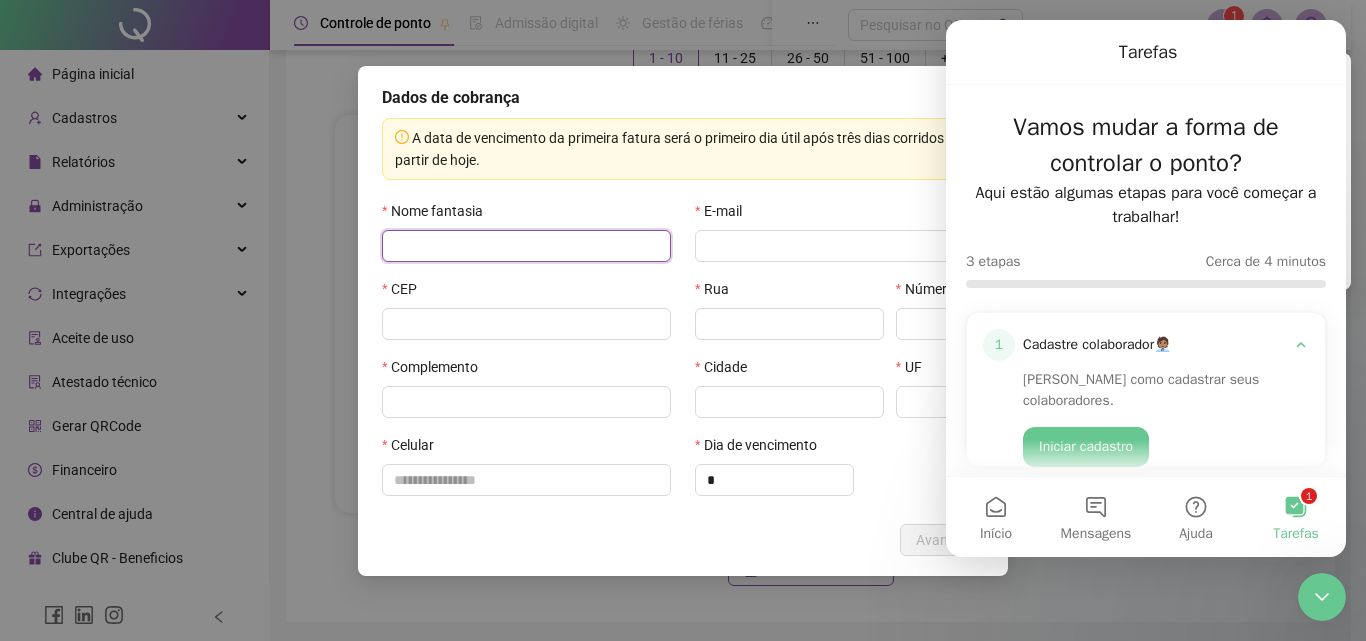 click at bounding box center [526, 246] 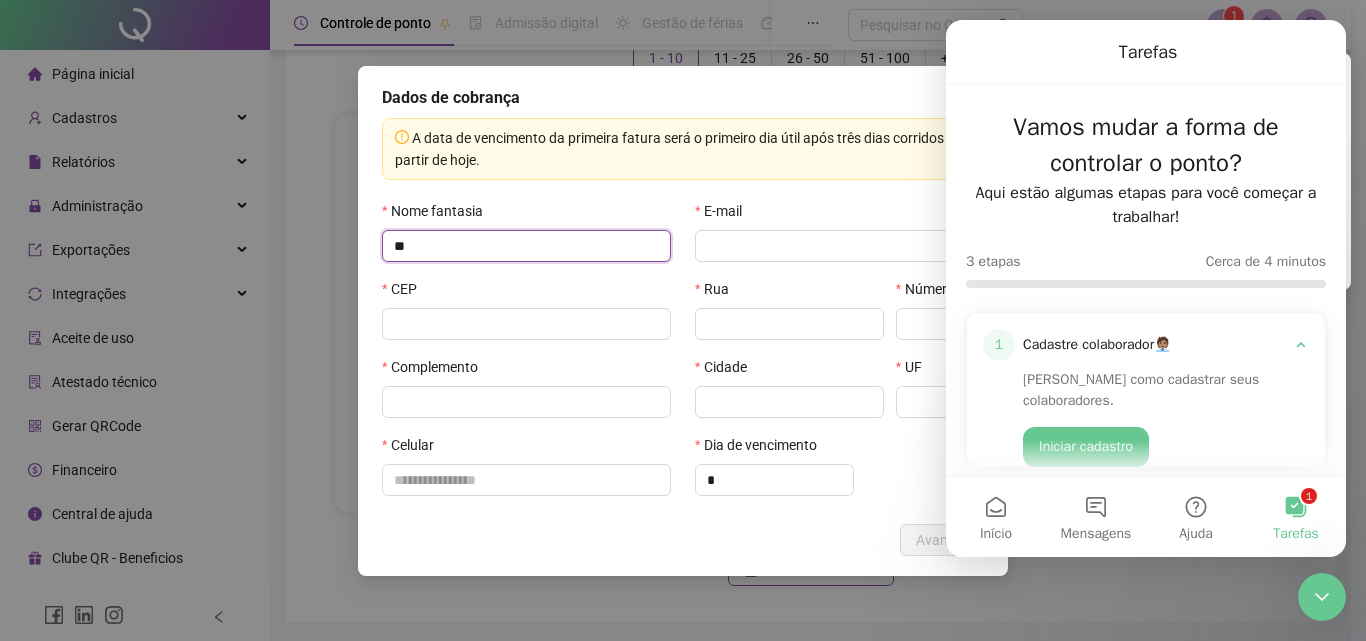 type on "*" 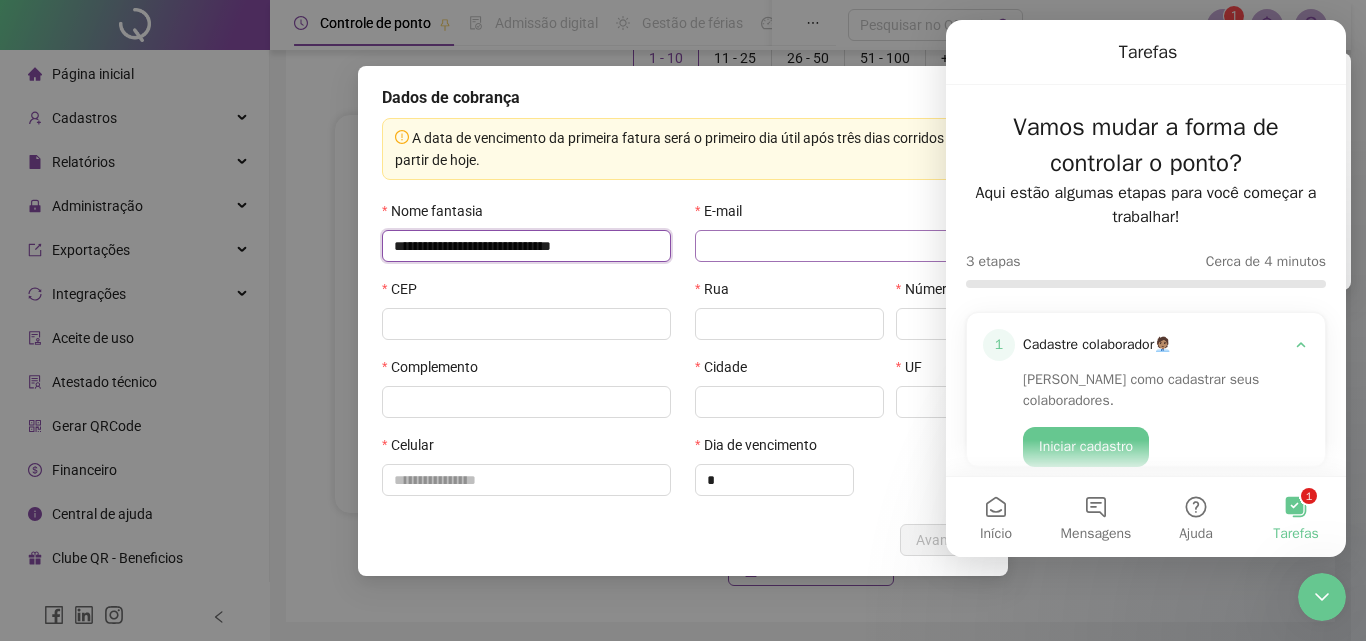 type on "**********" 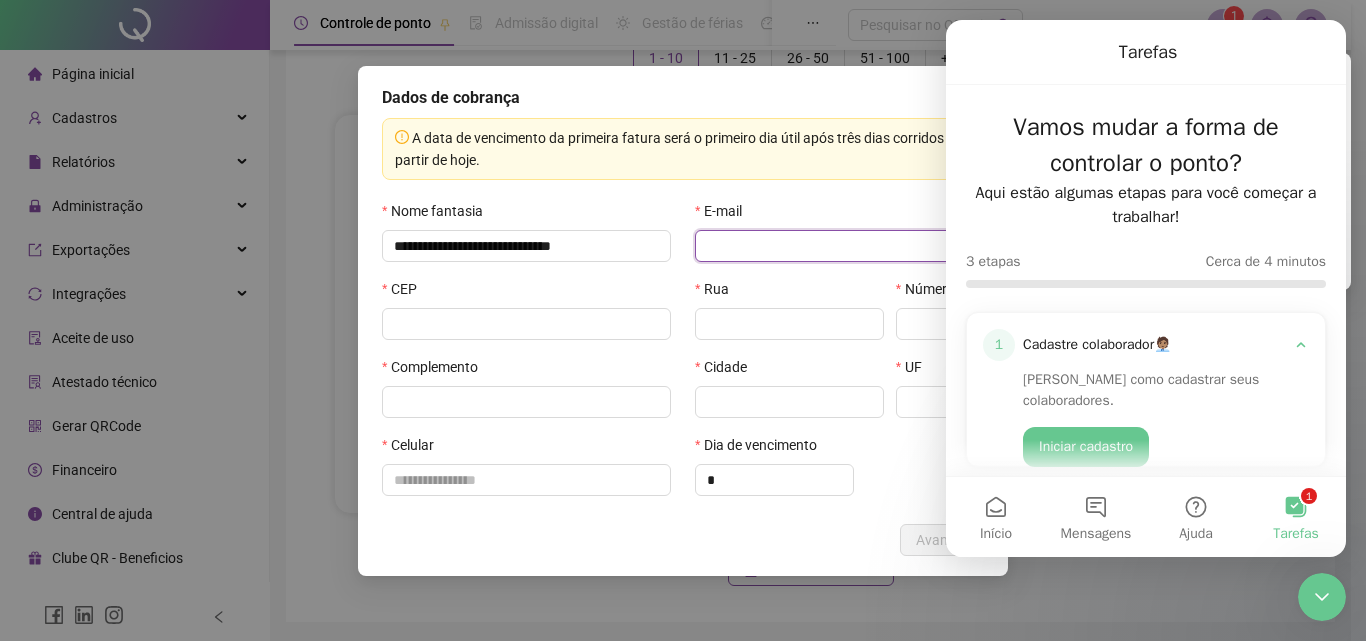 click at bounding box center (839, 246) 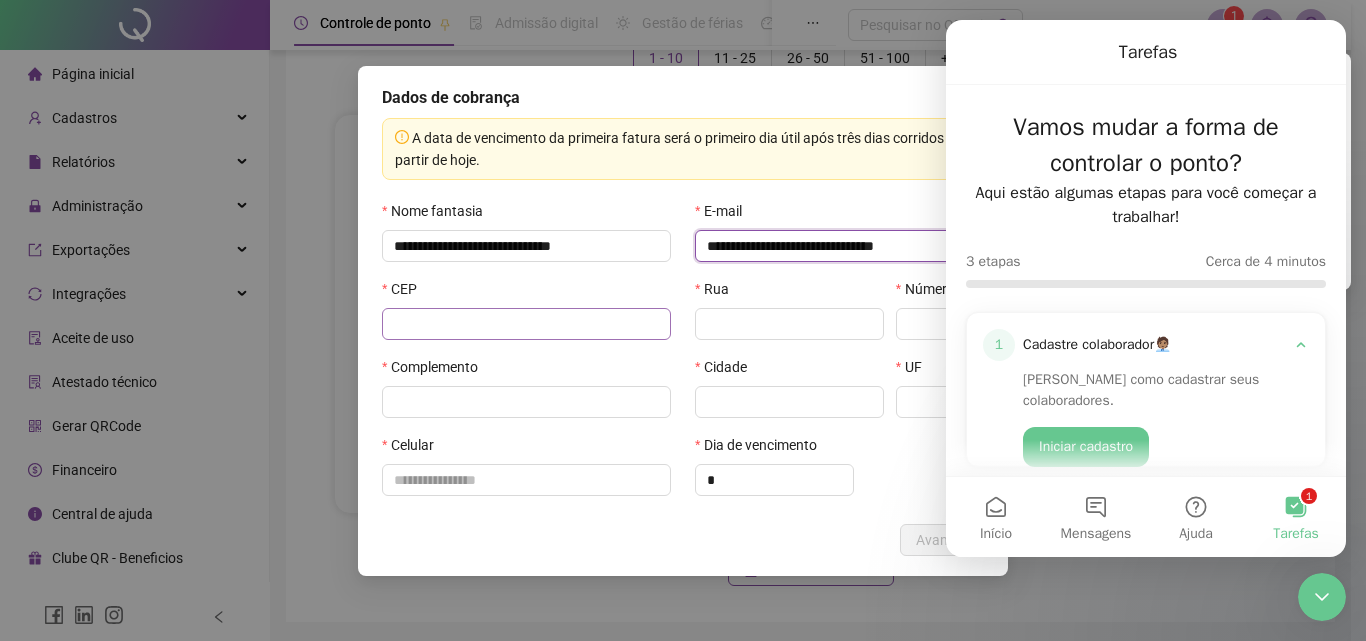 type on "**********" 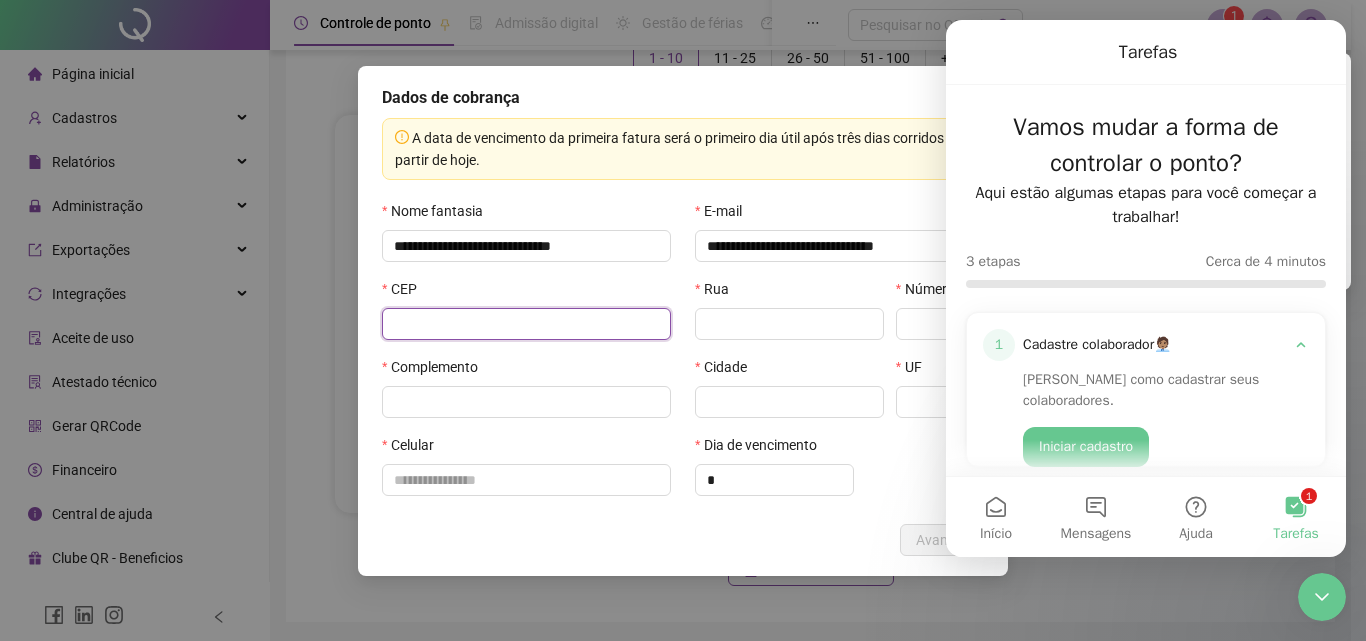 click at bounding box center (526, 324) 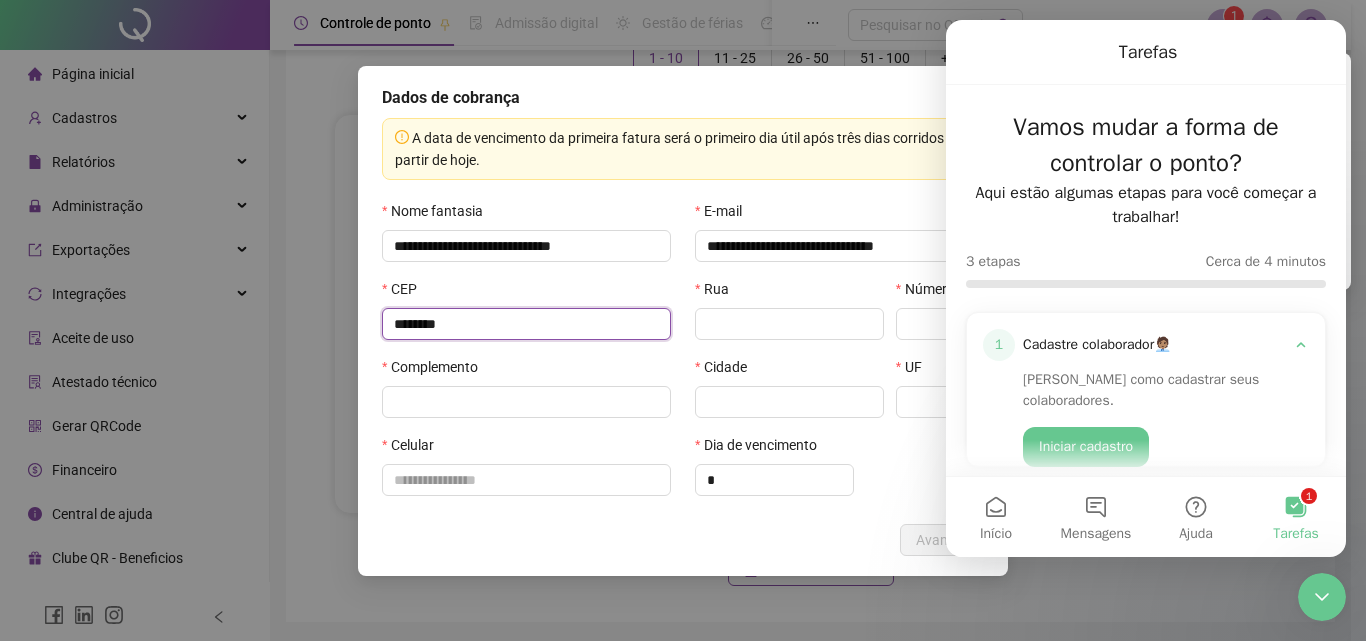 type on "*********" 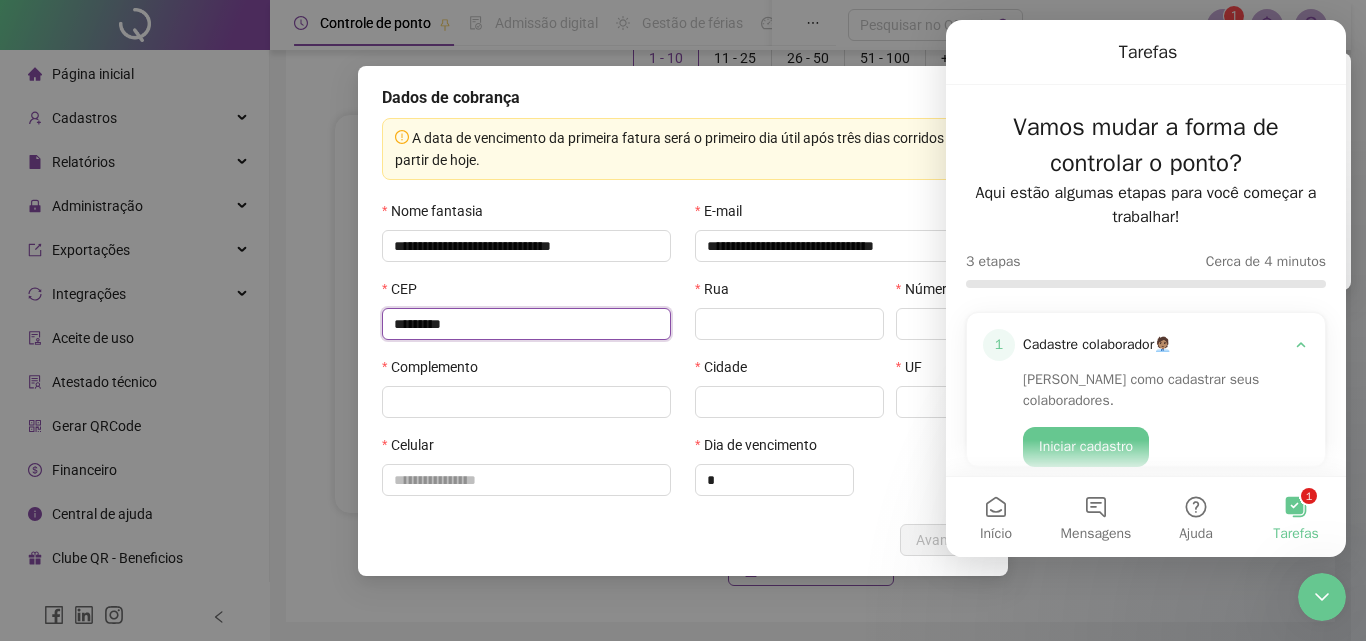 type on "**********" 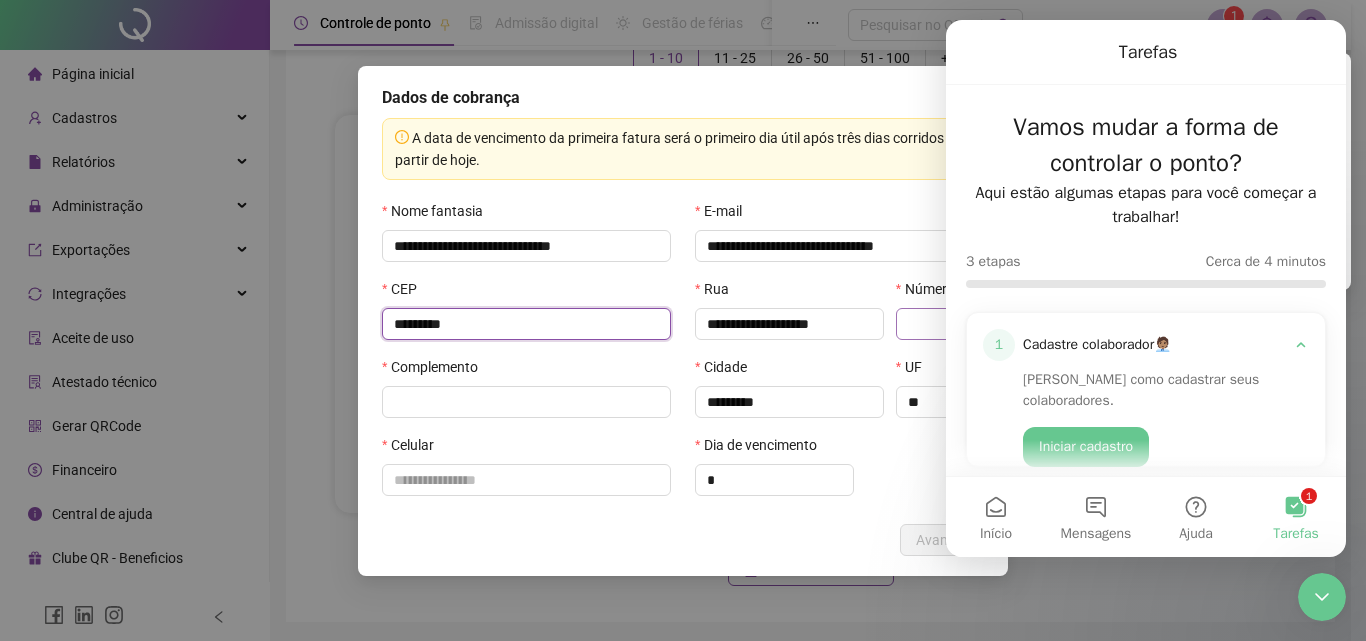 type on "*********" 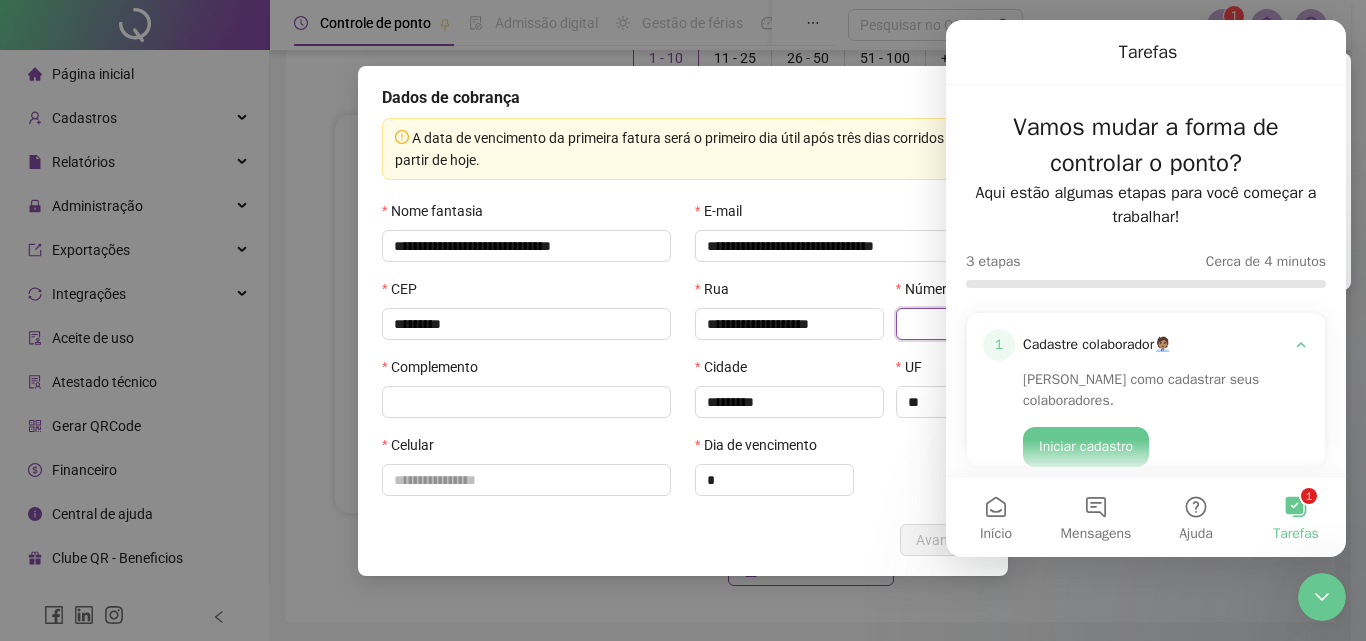 click at bounding box center [940, 324] 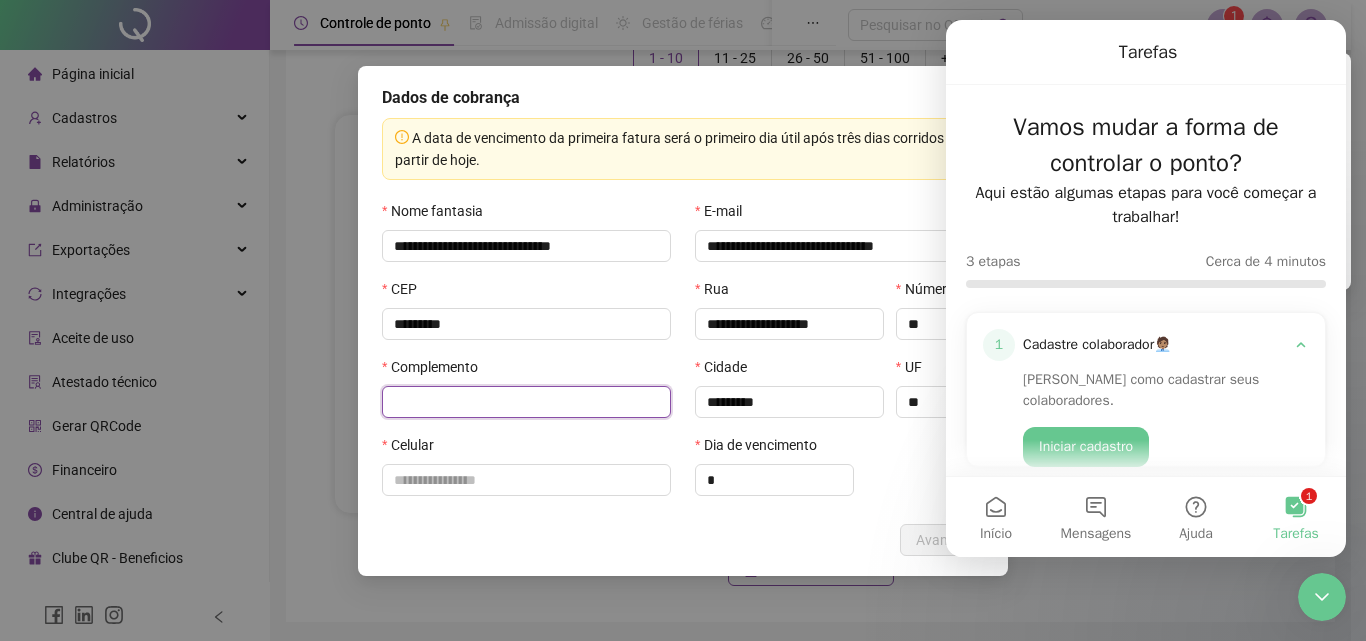 type on "*" 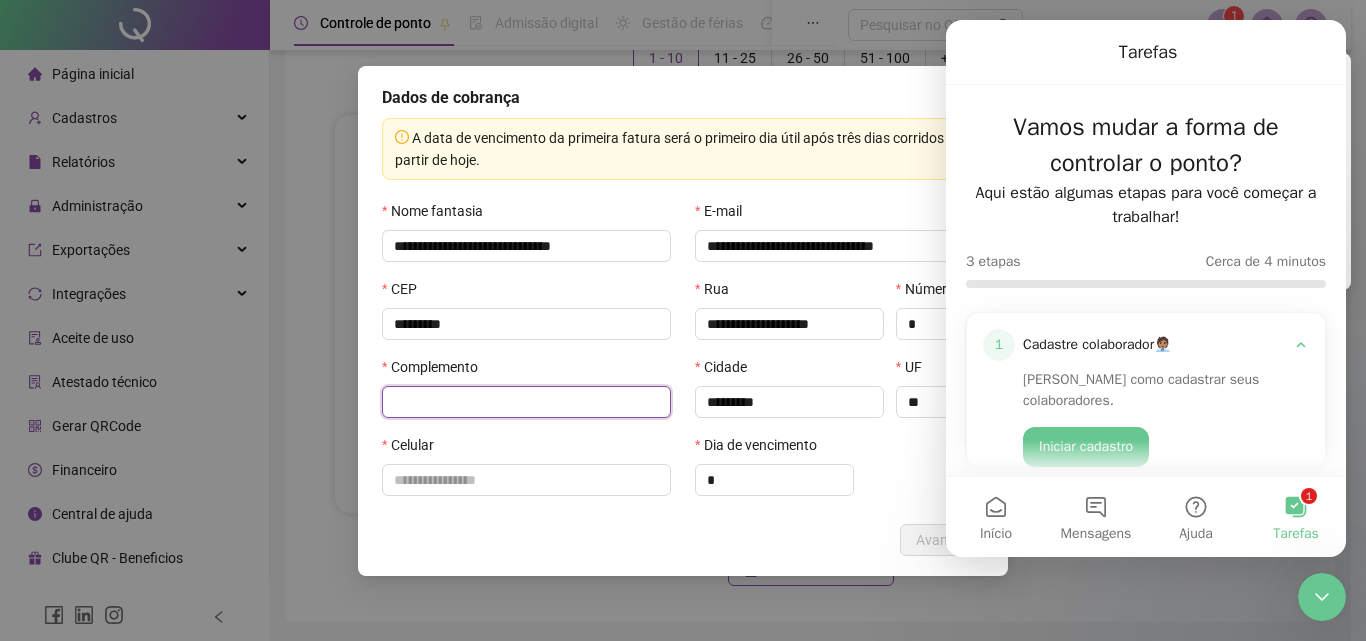 click at bounding box center [526, 402] 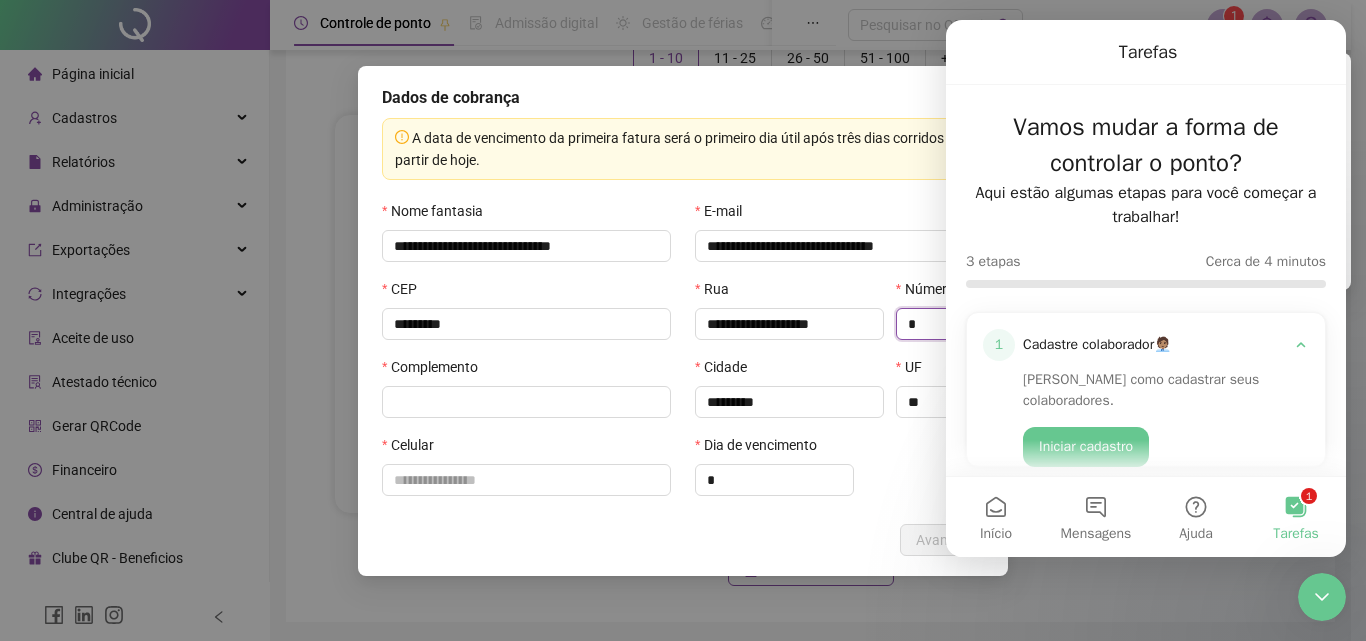 click on "*" at bounding box center [940, 324] 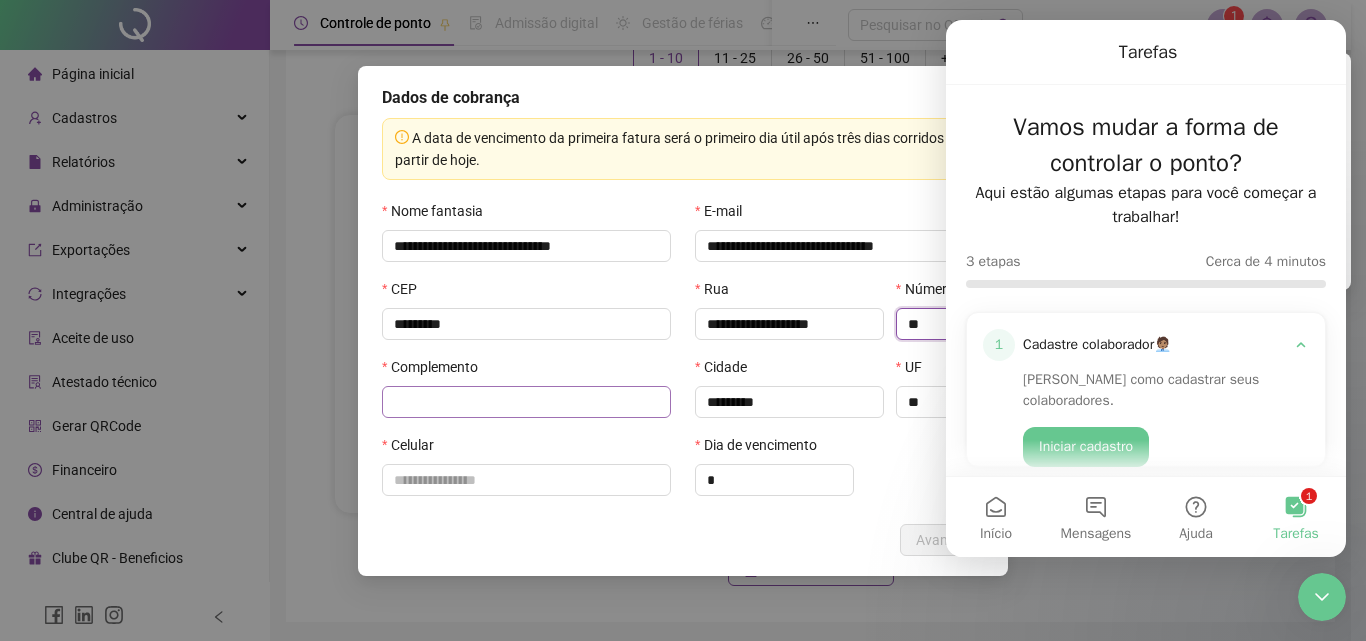 type on "**" 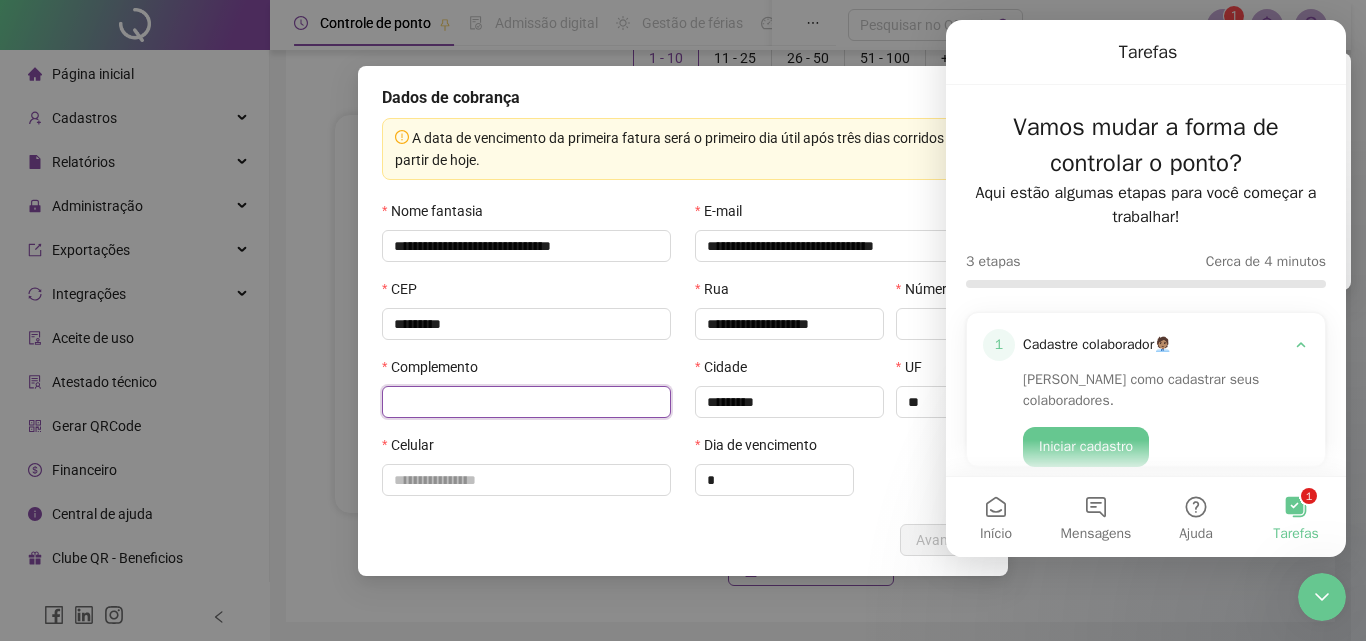 click at bounding box center (526, 402) 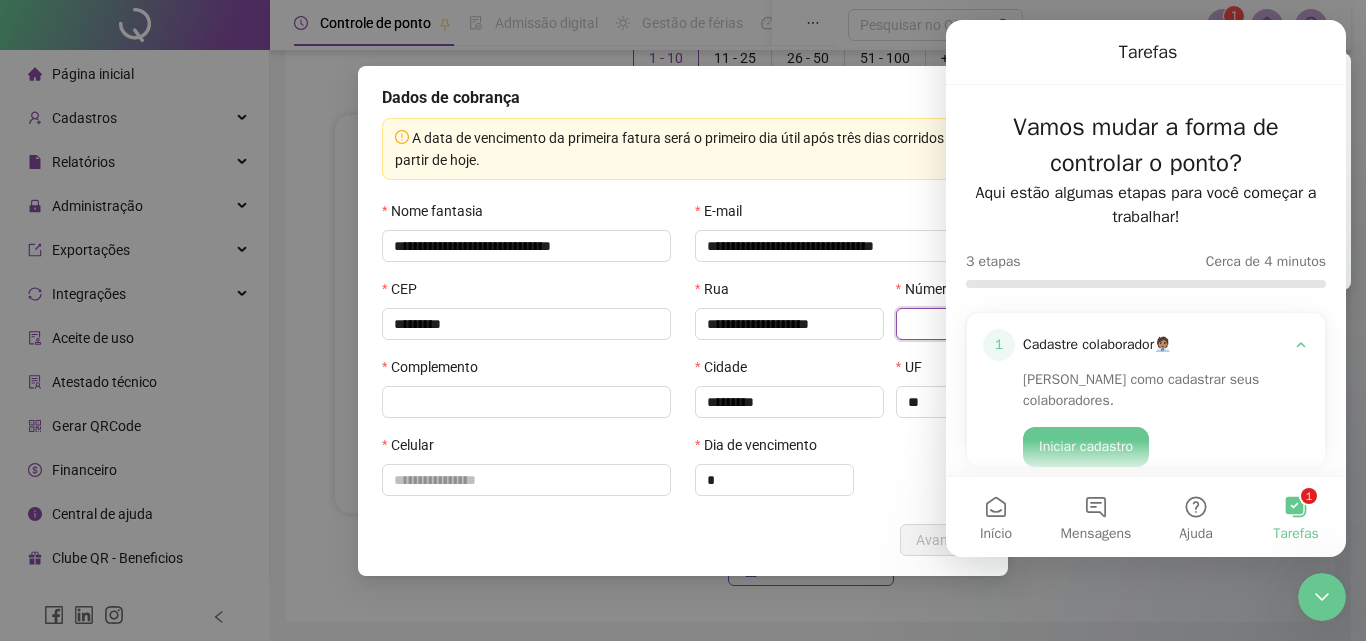 click at bounding box center [940, 324] 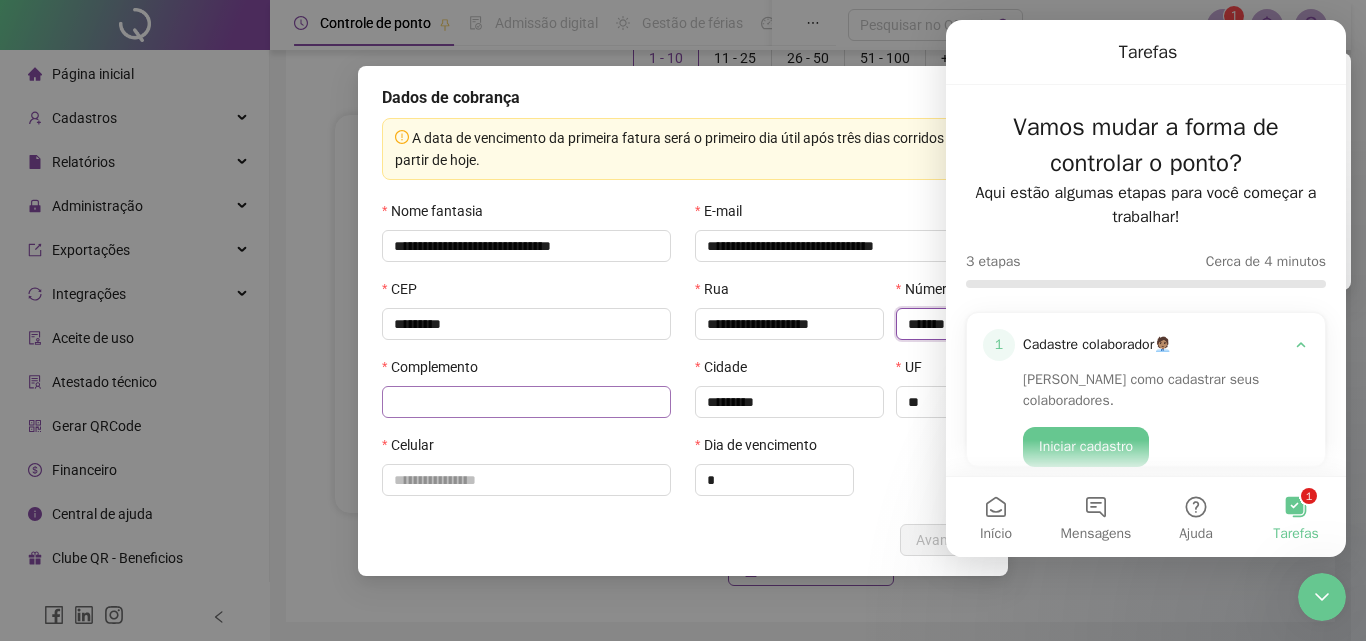 type on "*******" 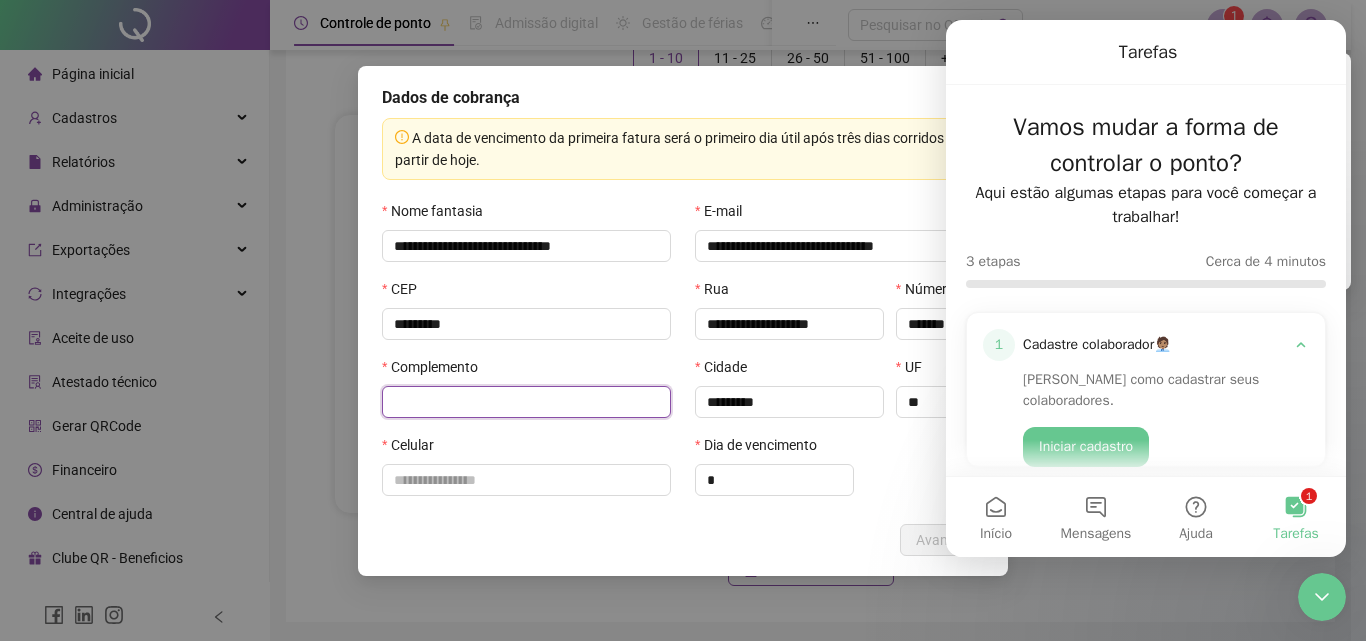 type 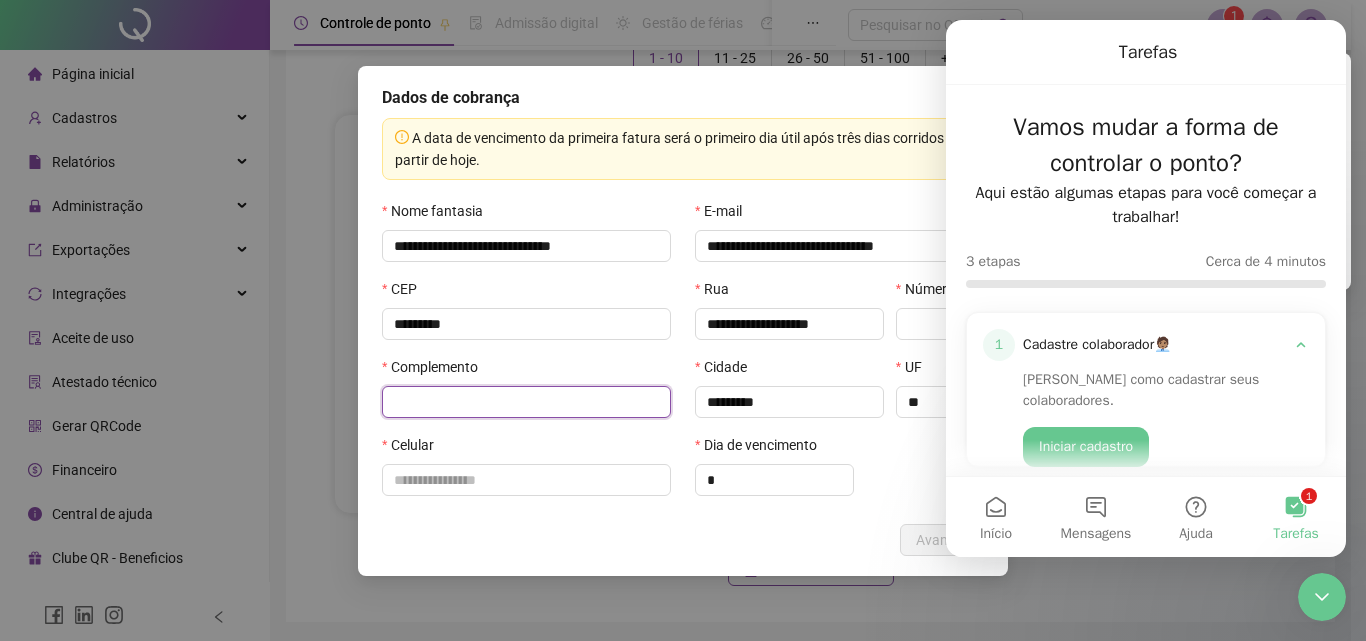 click at bounding box center [526, 402] 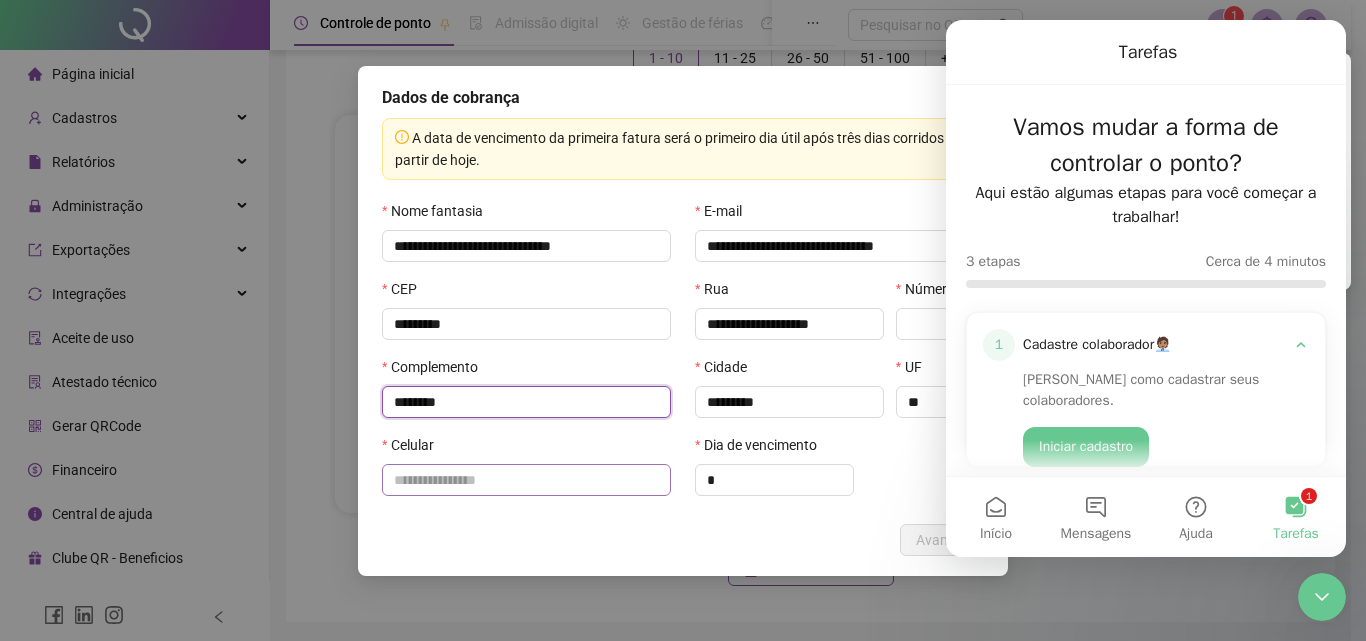 type on "*******" 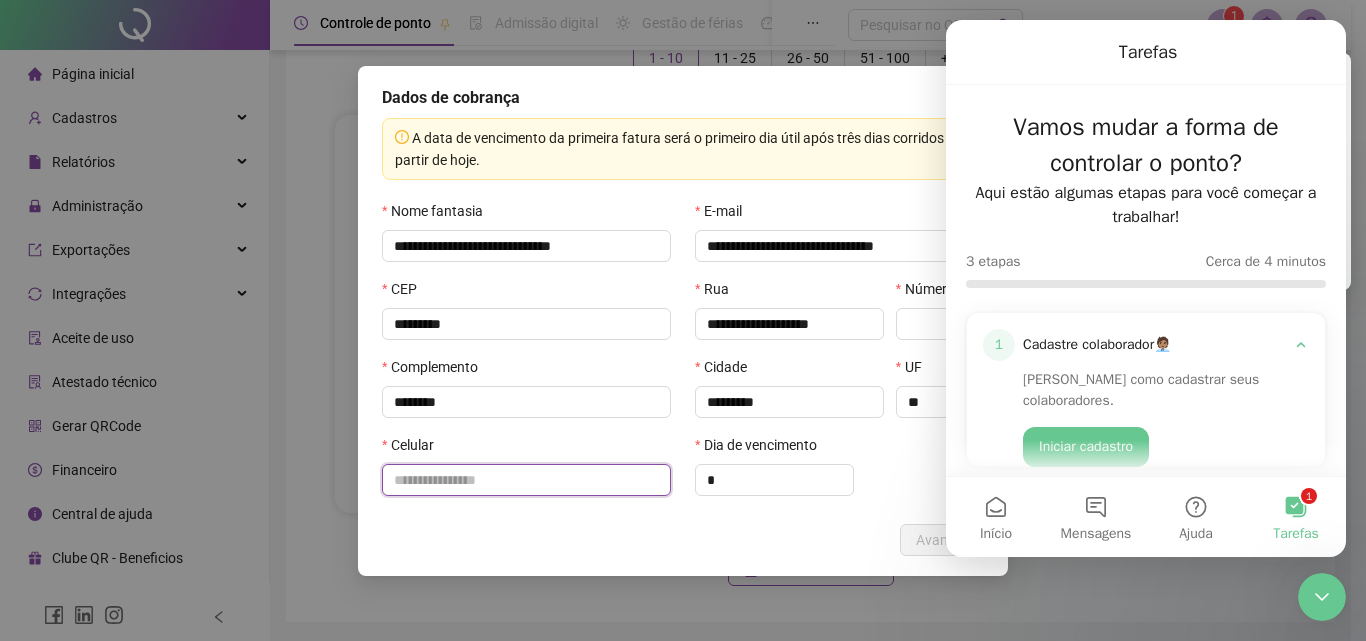 click at bounding box center (526, 480) 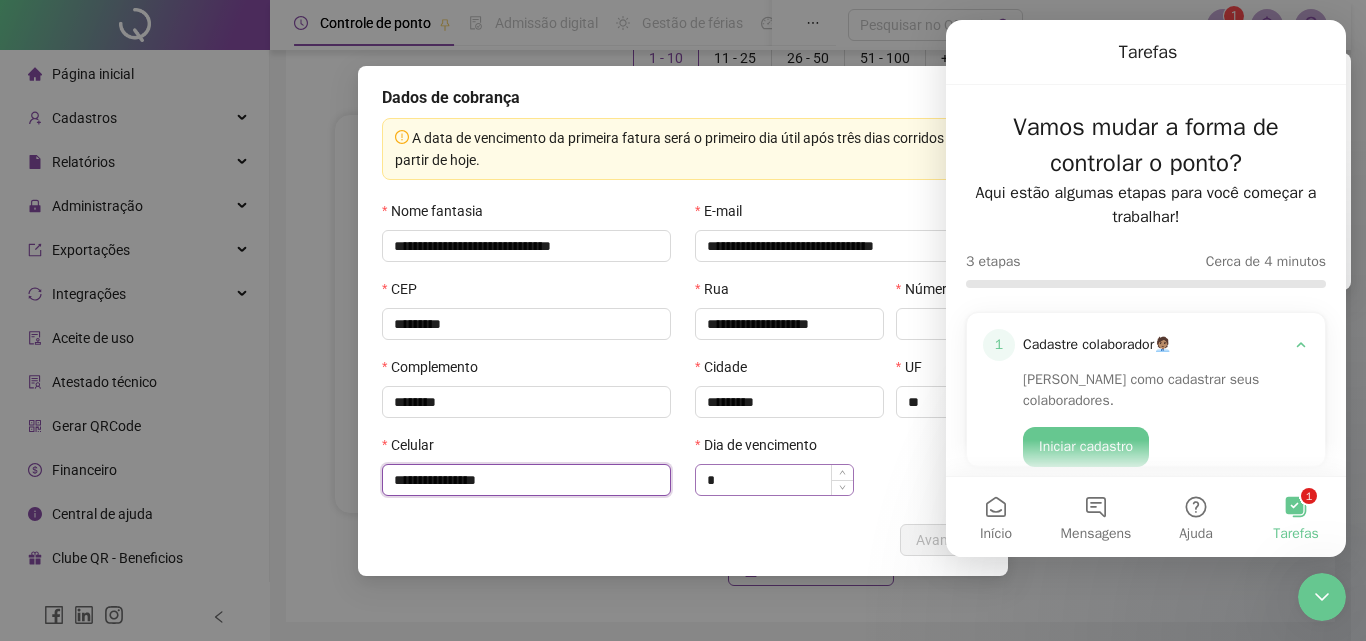 type on "**********" 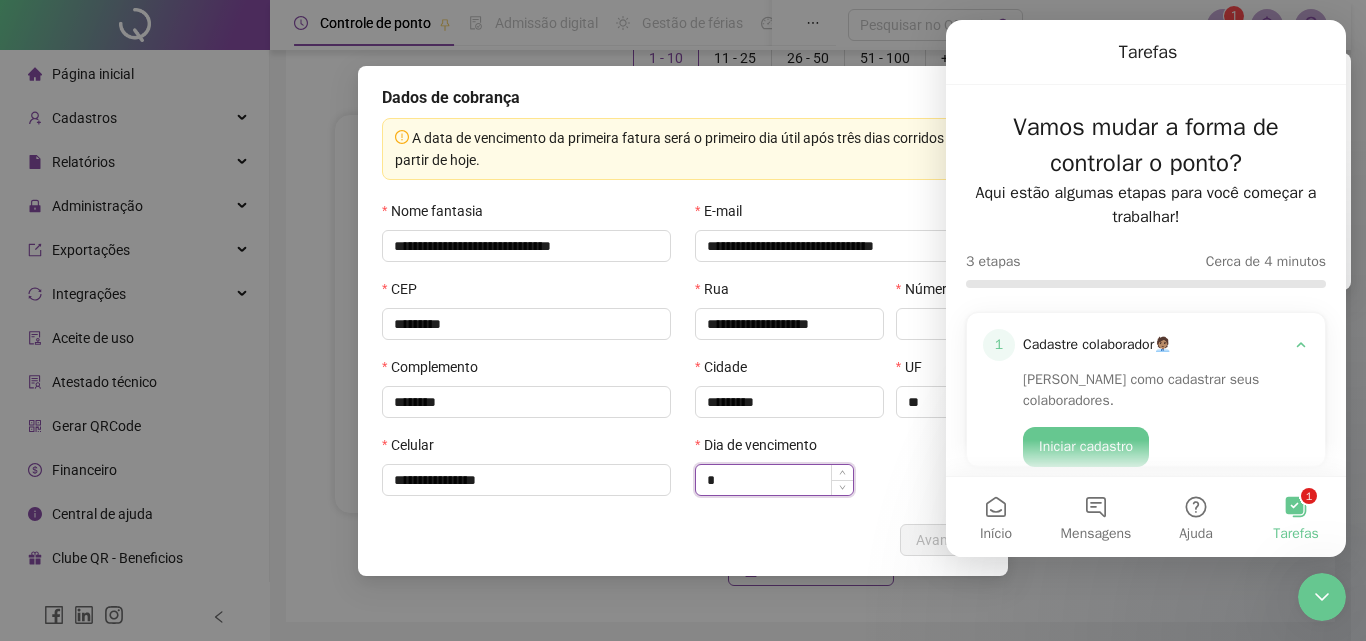 click on "*" at bounding box center (774, 480) 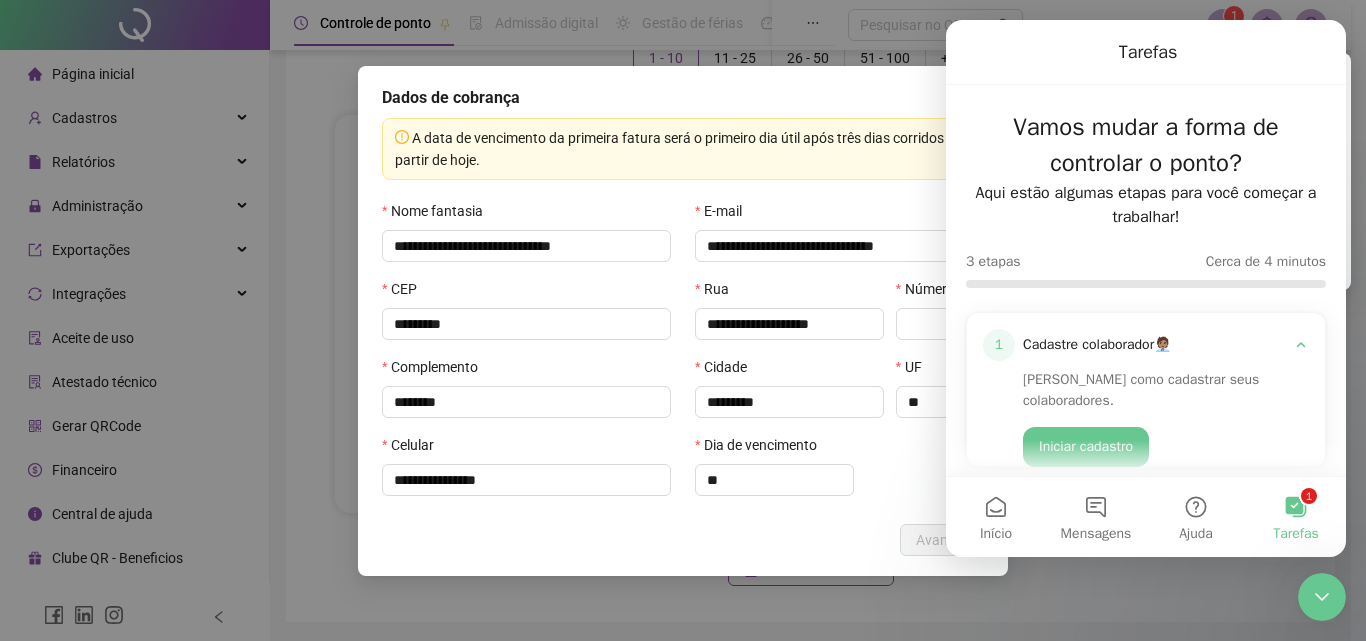 click on "**********" at bounding box center [683, 321] 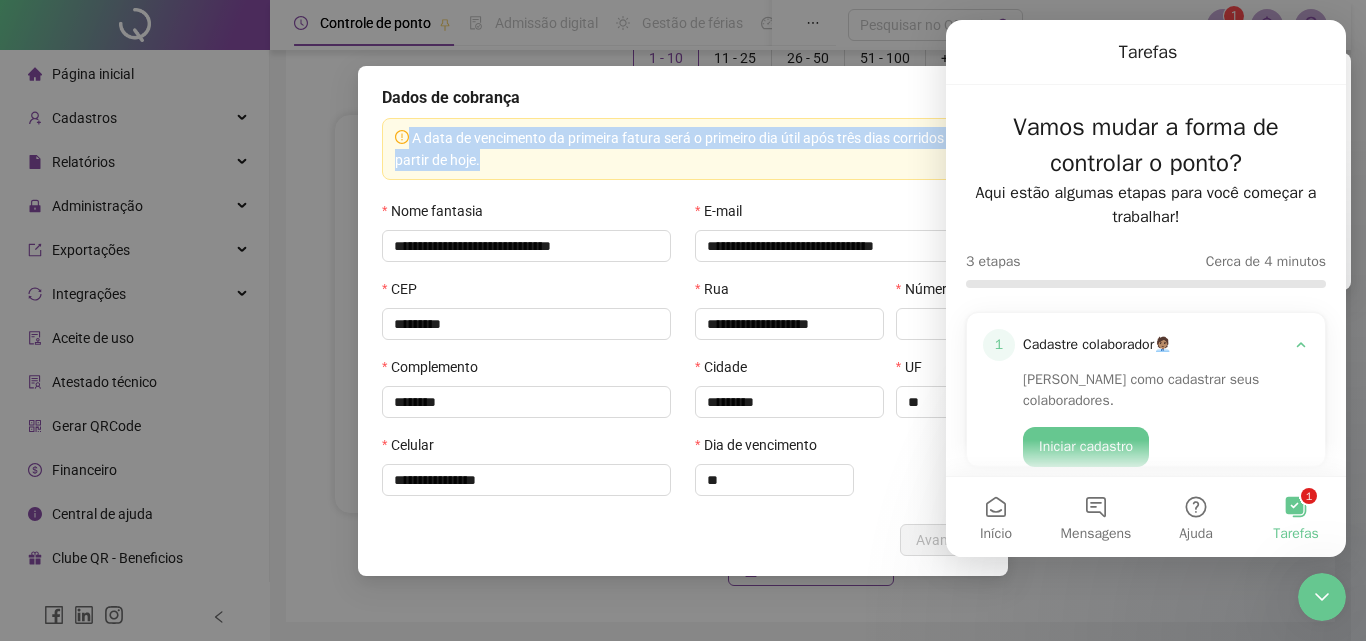 drag, startPoint x: 871, startPoint y: 101, endPoint x: 818, endPoint y: 164, distance: 82.32861 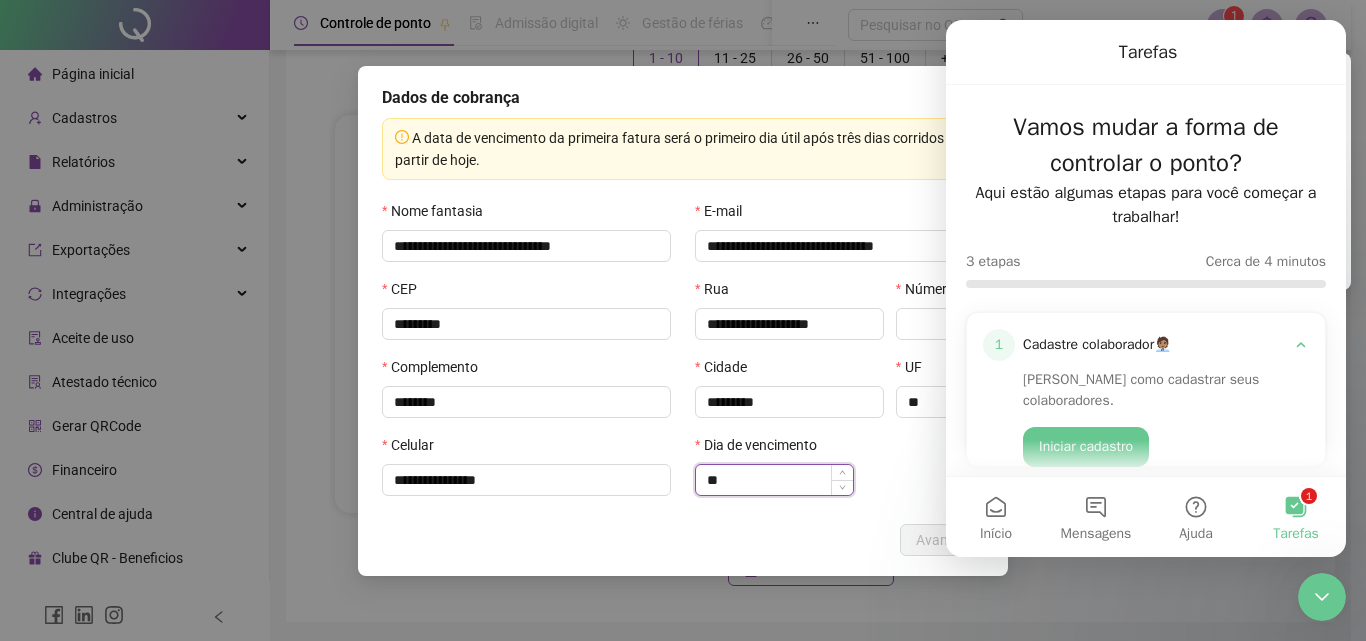 click on "**" at bounding box center [774, 480] 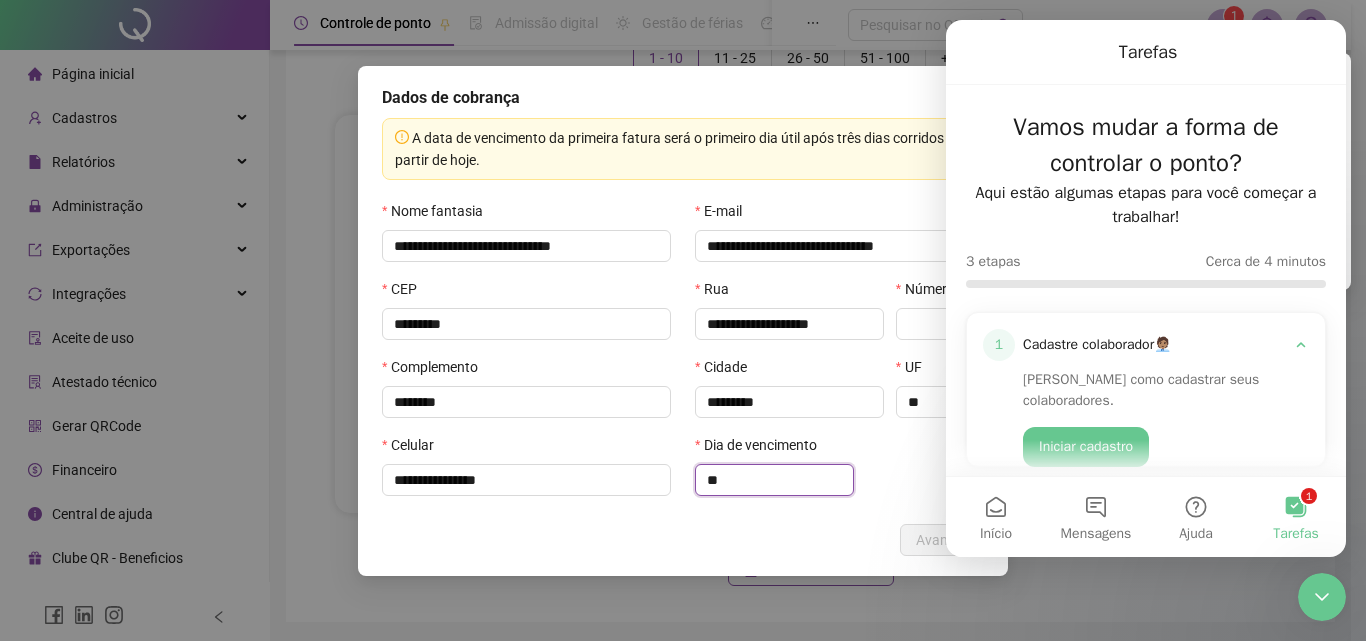 type on "*" 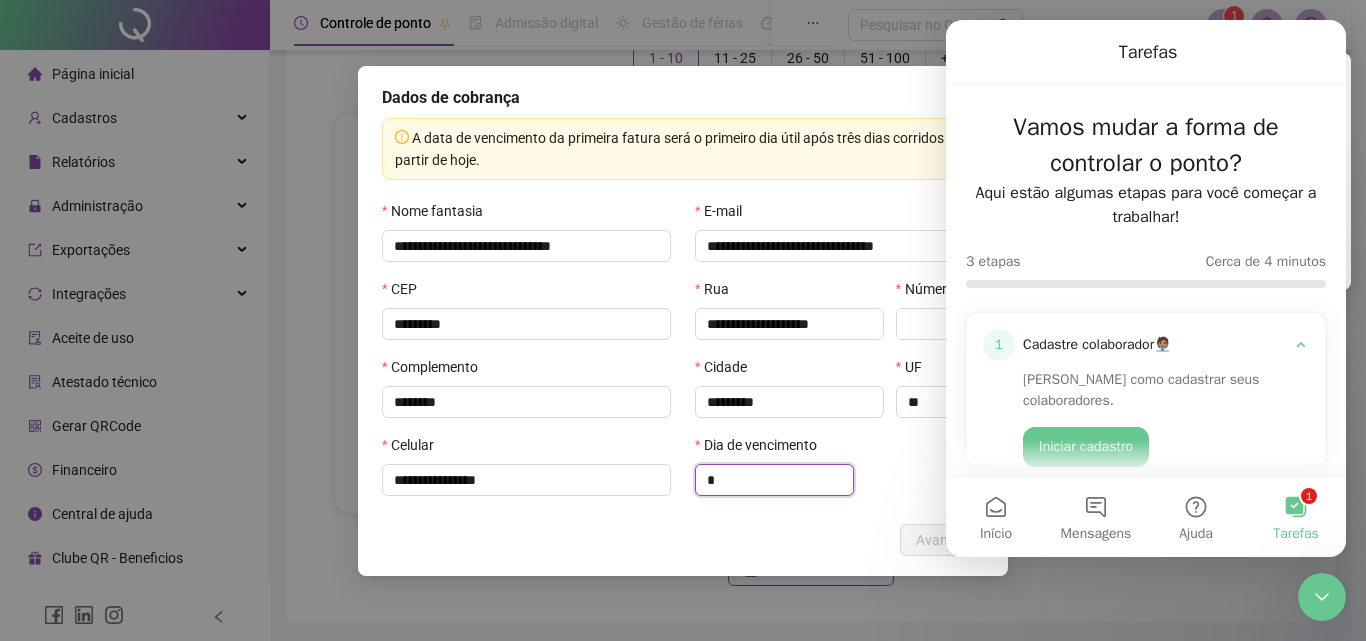 type on "*" 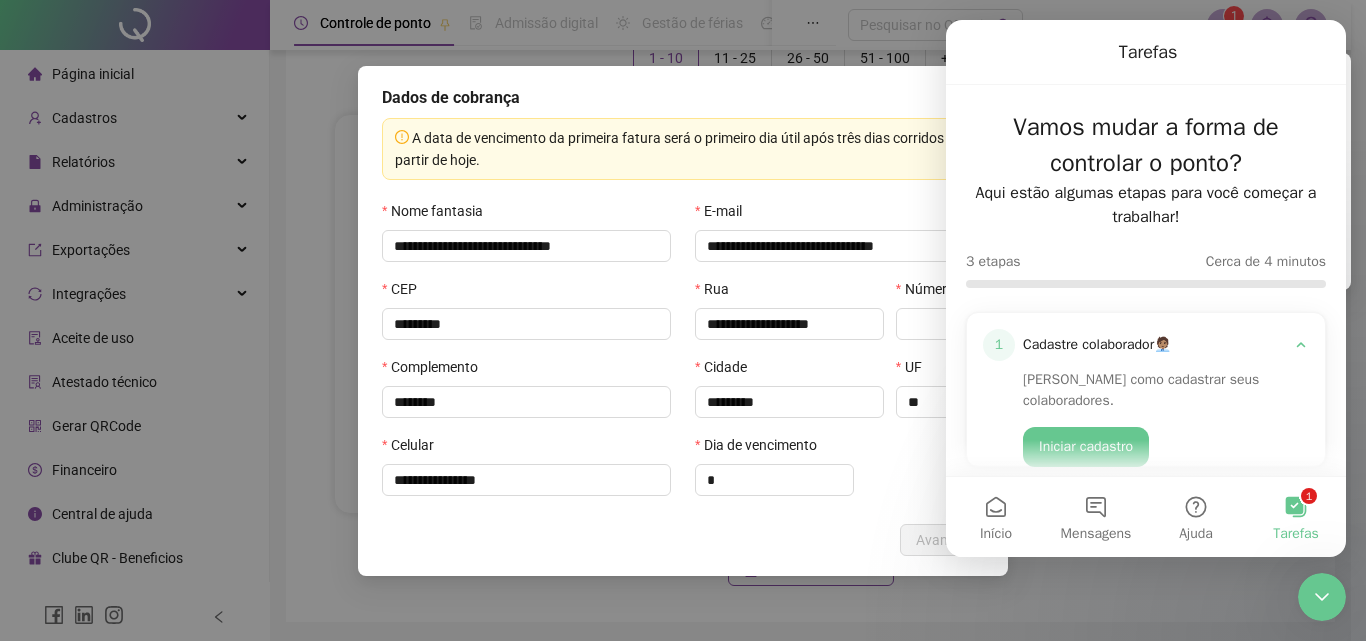 click on "Voltar Avançar" at bounding box center [683, 540] 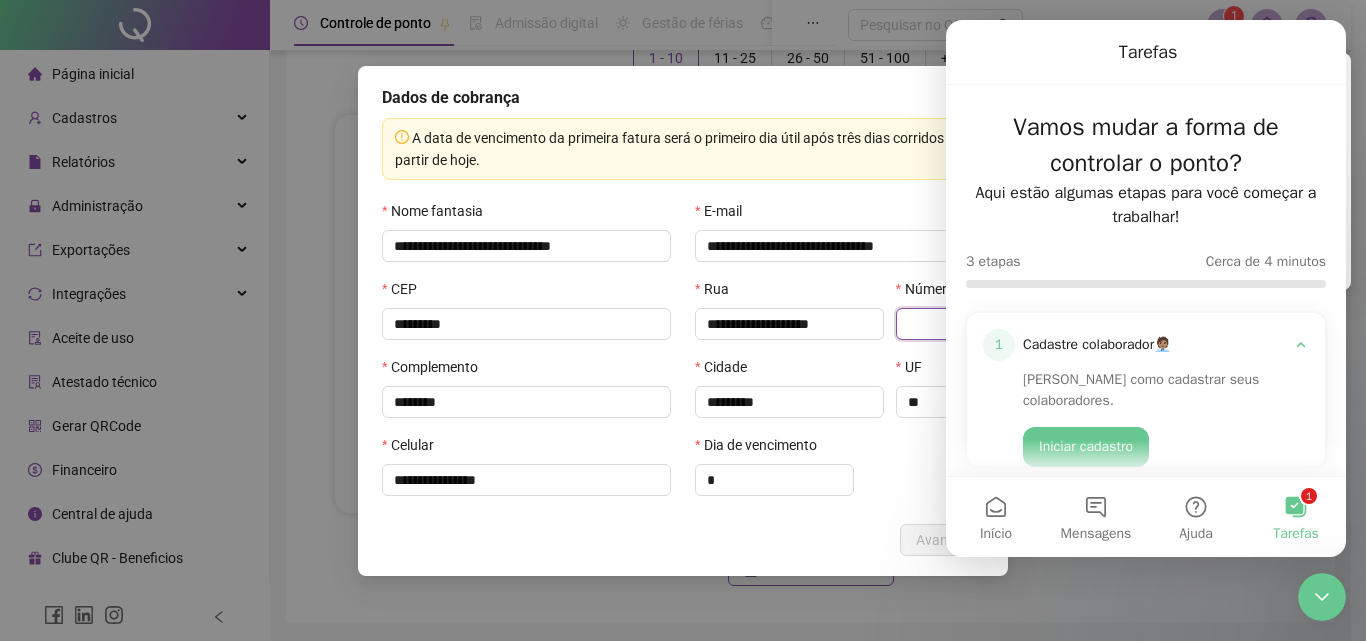 click at bounding box center [940, 324] 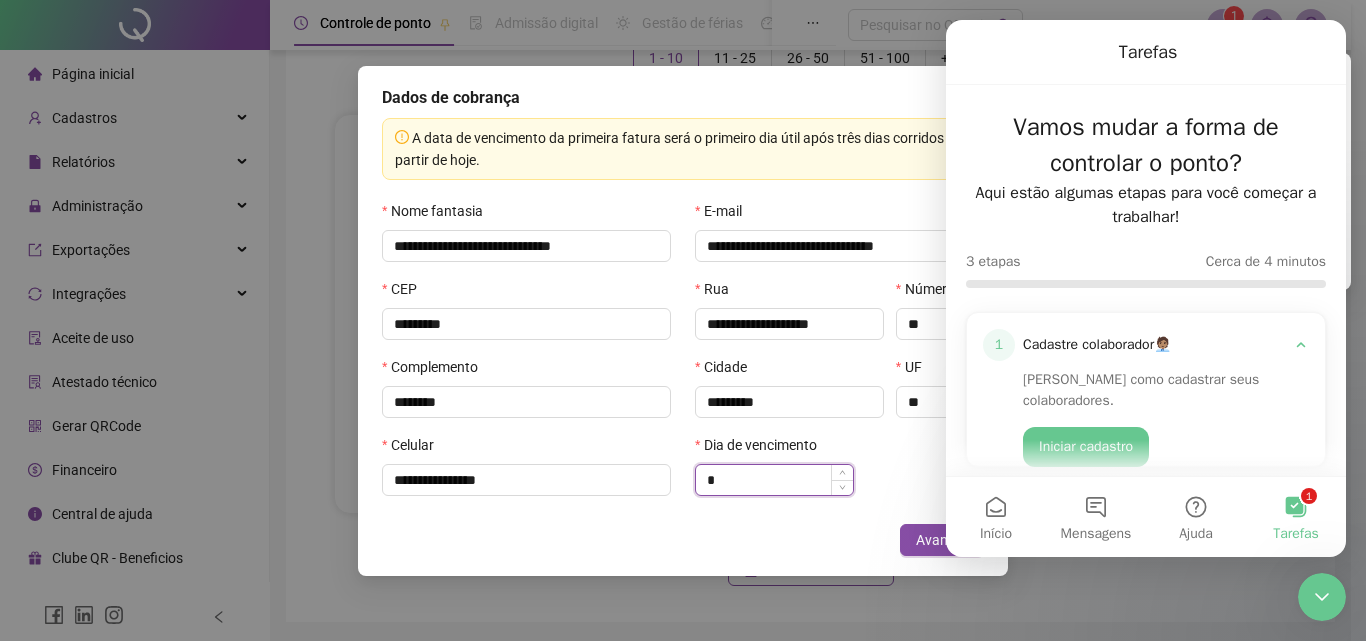 type on "*" 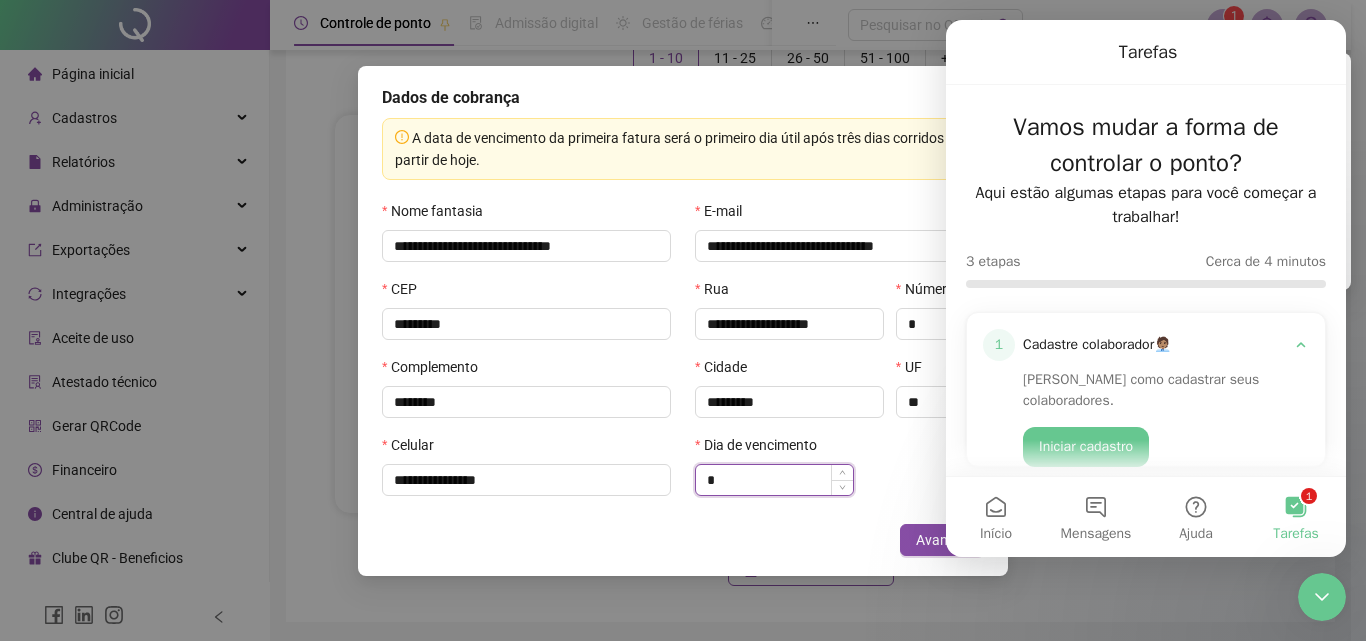 click on "*" at bounding box center (774, 480) 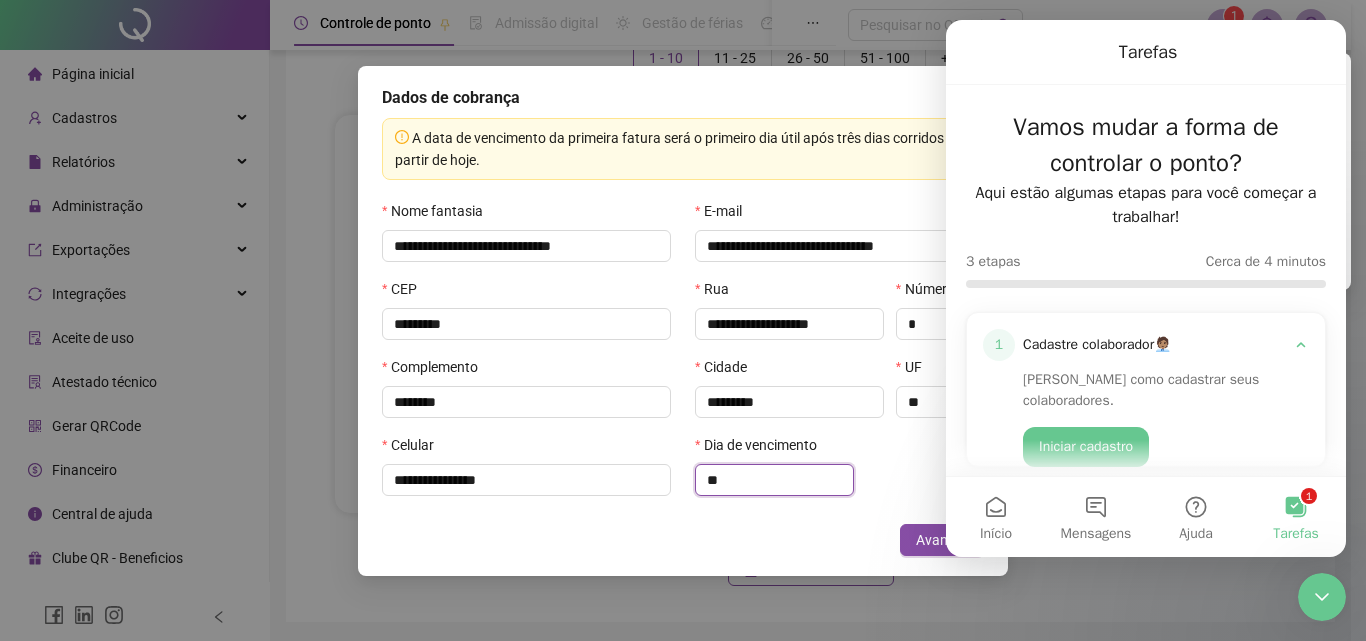 type on "**" 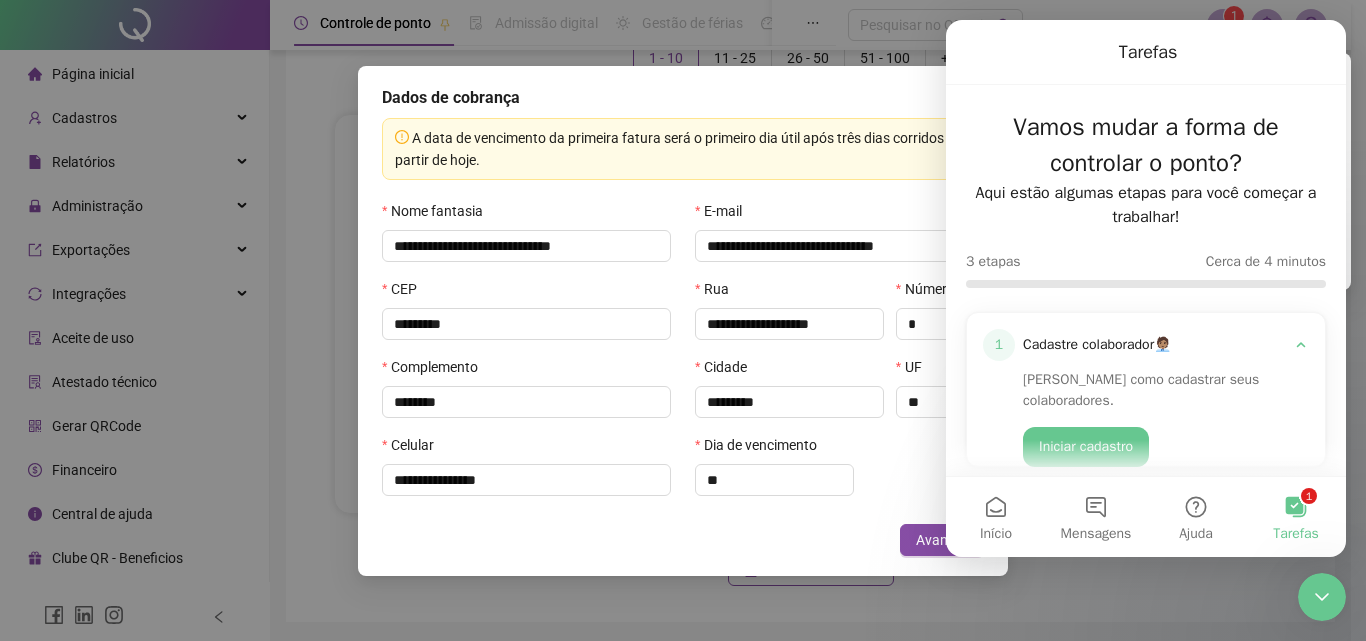 click on "Voltar Avançar" at bounding box center [683, 540] 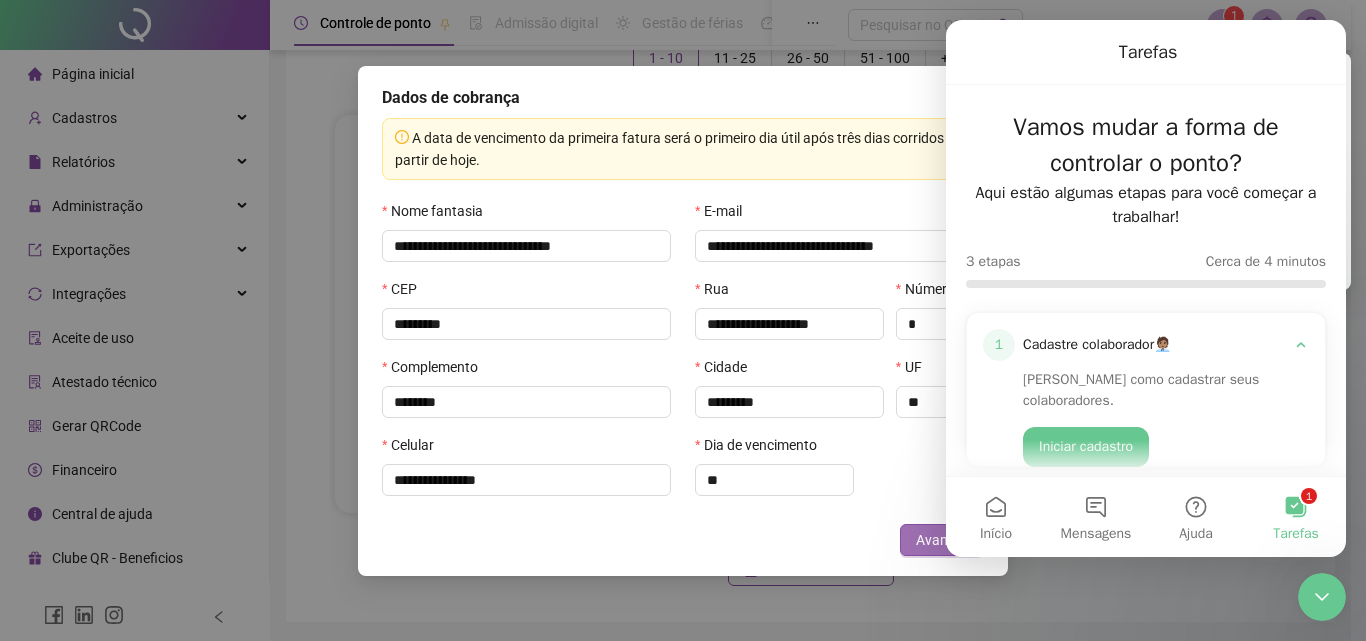 click on "Avançar" at bounding box center [942, 540] 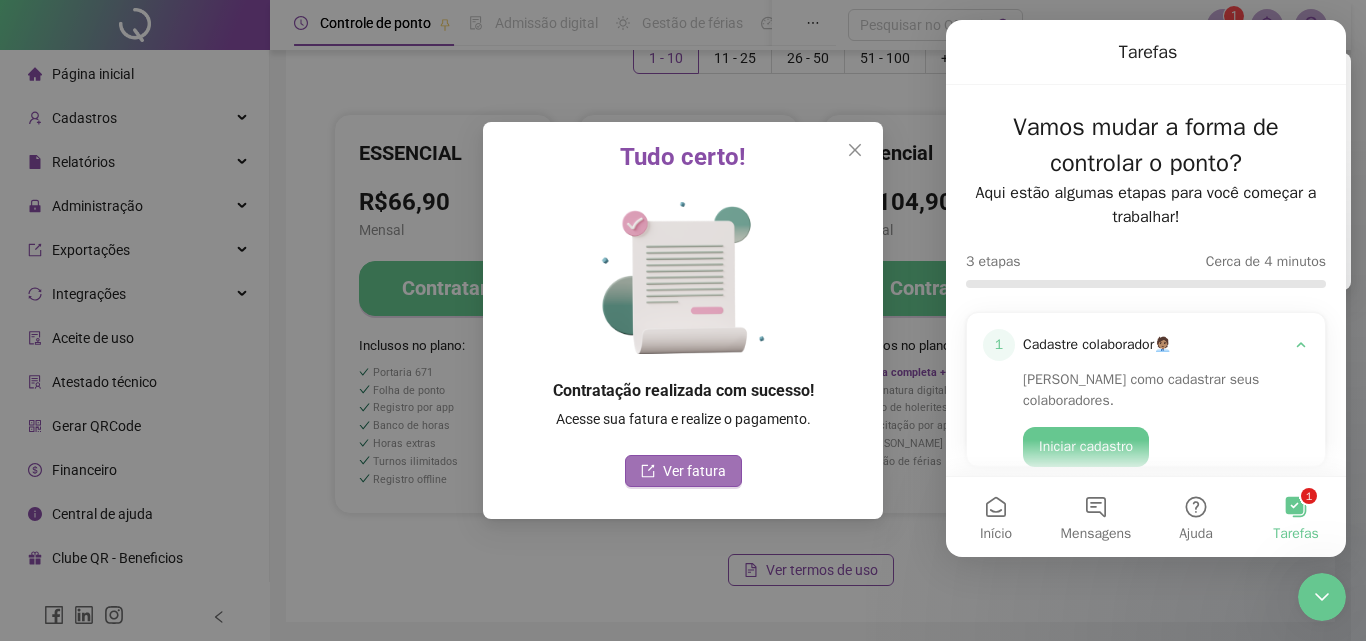 click on "Ver fatura" at bounding box center [683, 471] 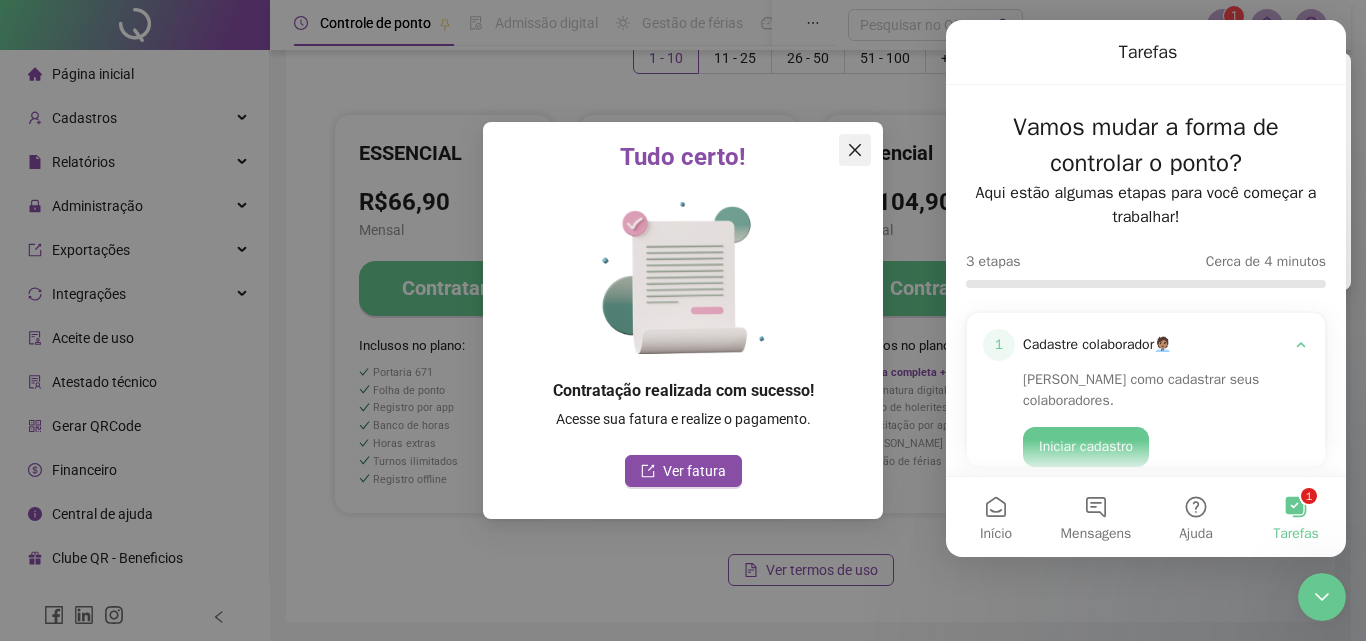 click 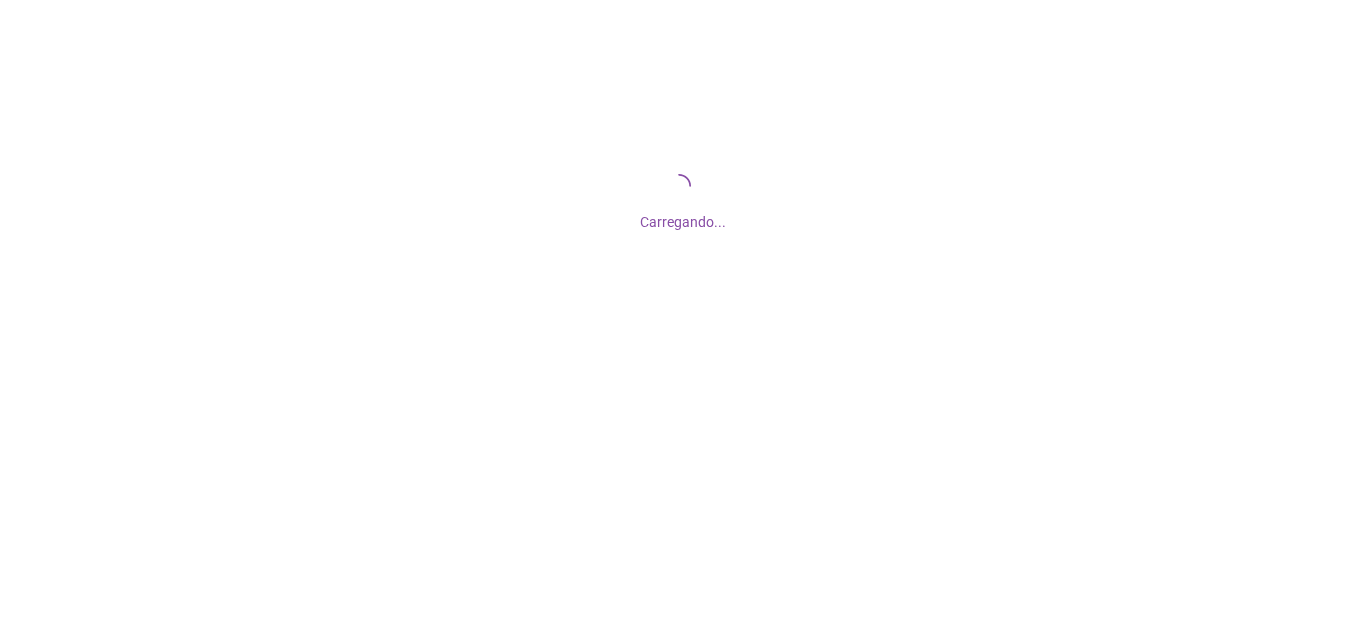 scroll, scrollTop: 0, scrollLeft: 0, axis: both 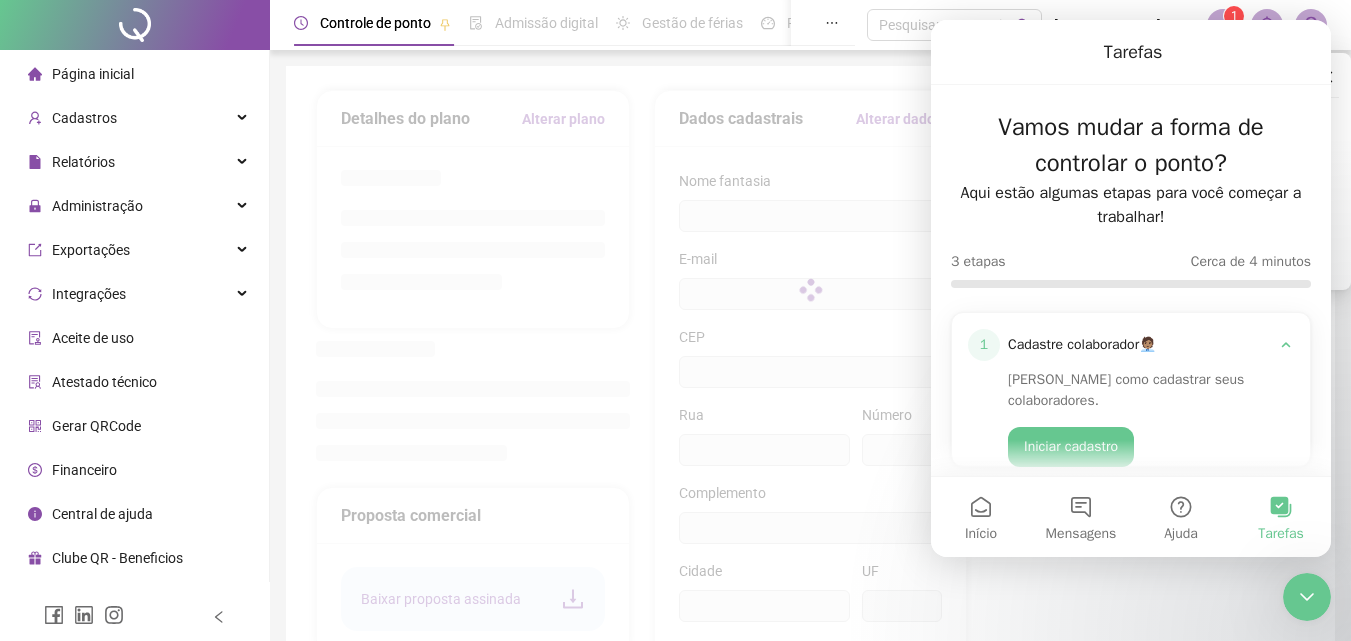 type on "**********" 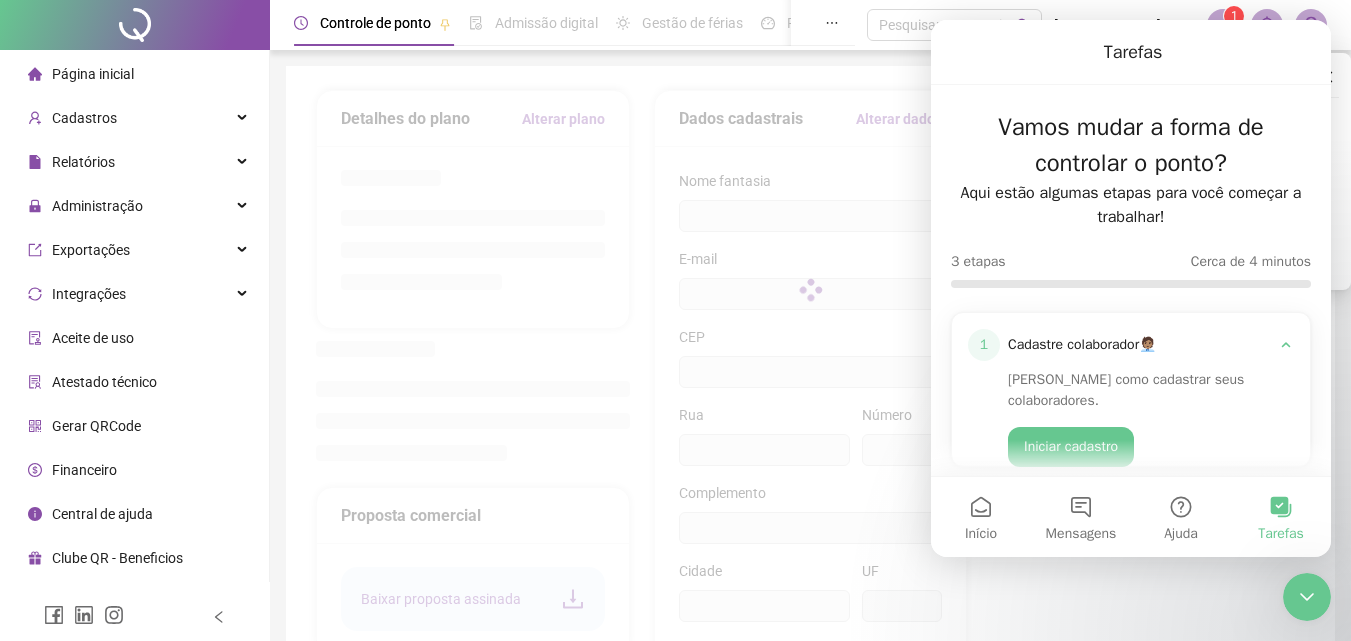 type on "**********" 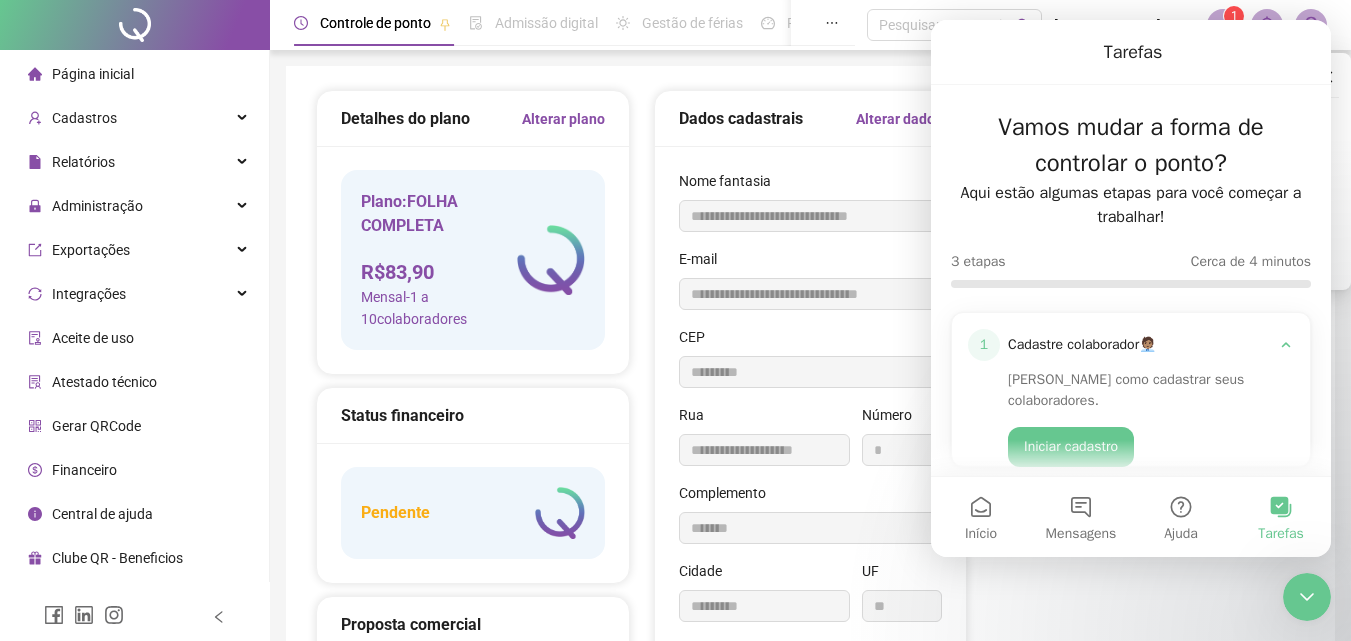 type on "*********" 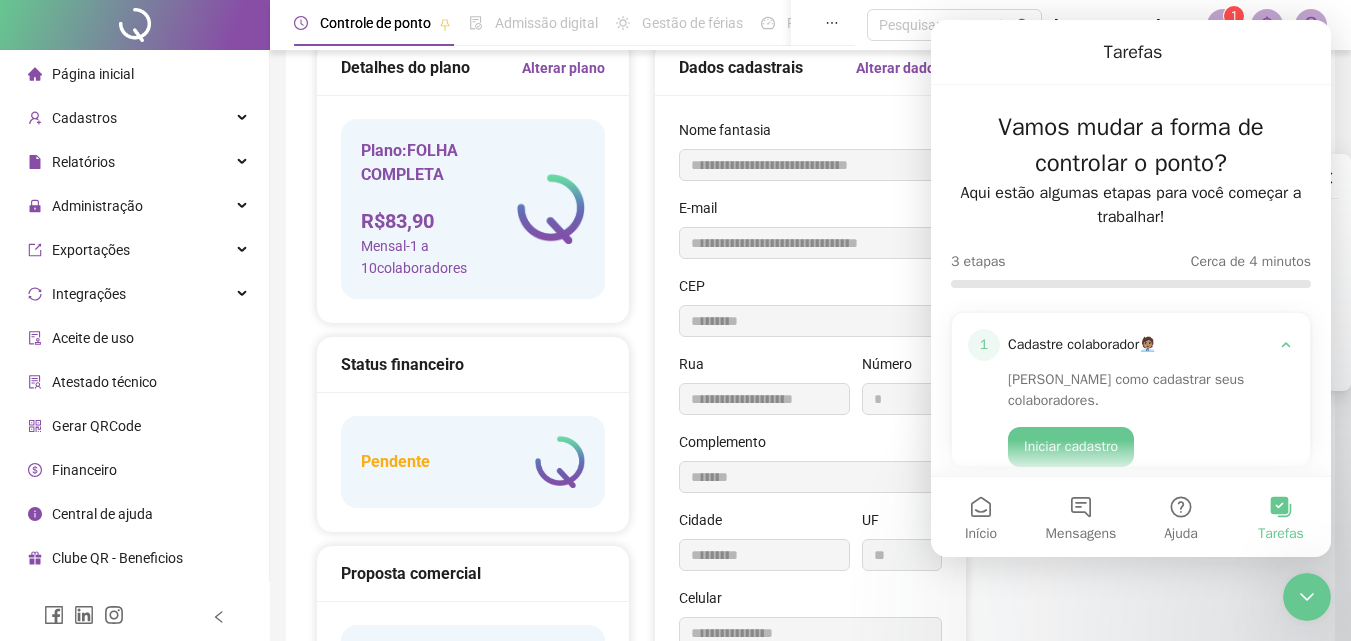 scroll, scrollTop: 50, scrollLeft: 0, axis: vertical 